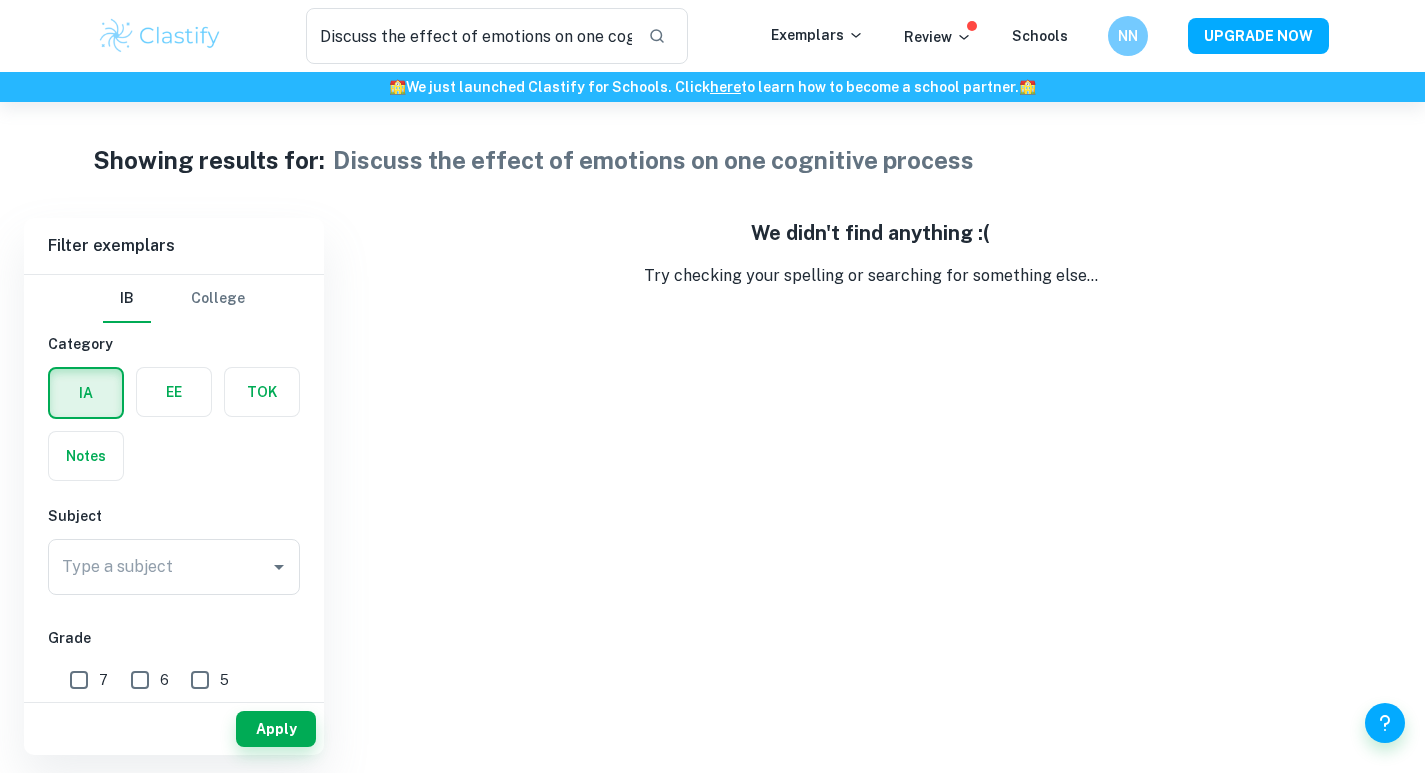 scroll, scrollTop: 0, scrollLeft: 0, axis: both 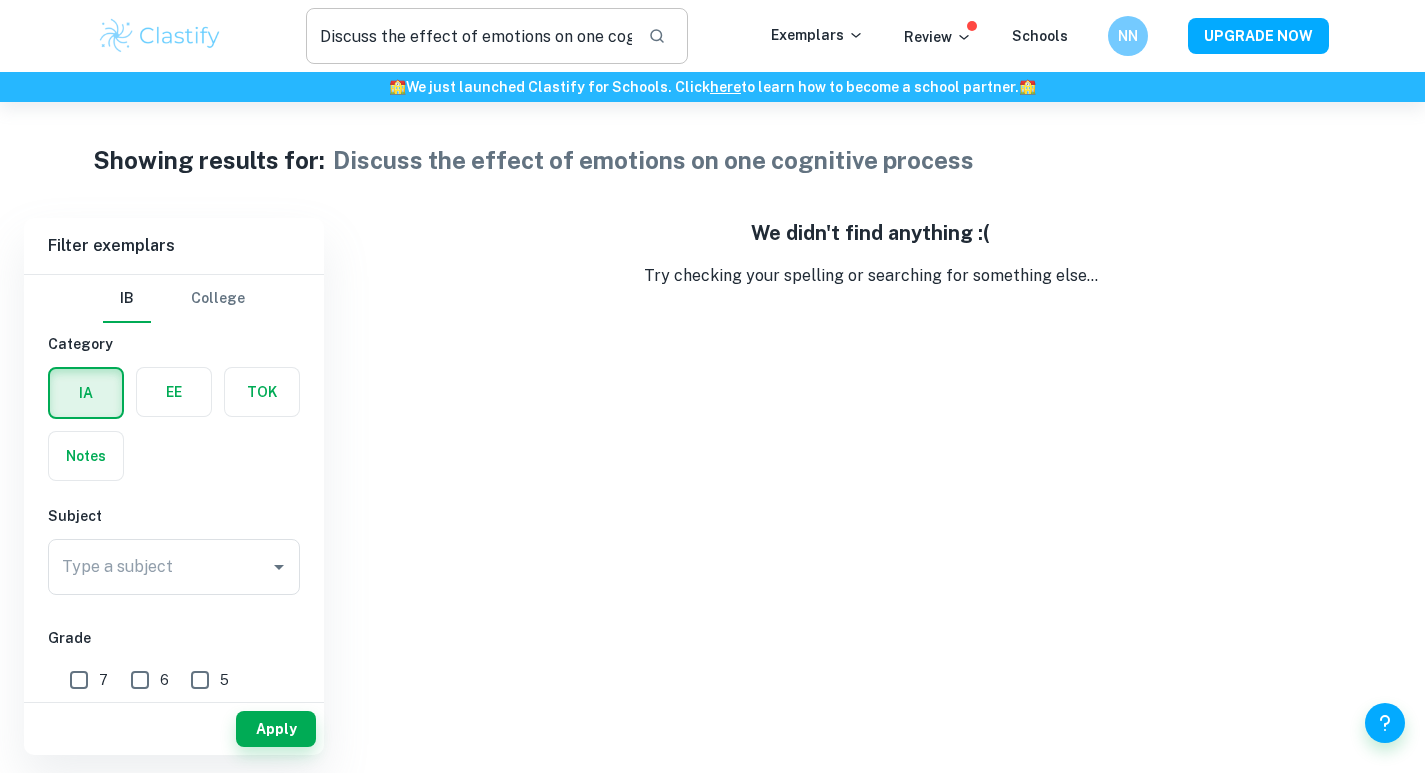 click on "Discuss the effect of emotions on one cognitive process" at bounding box center [469, 36] 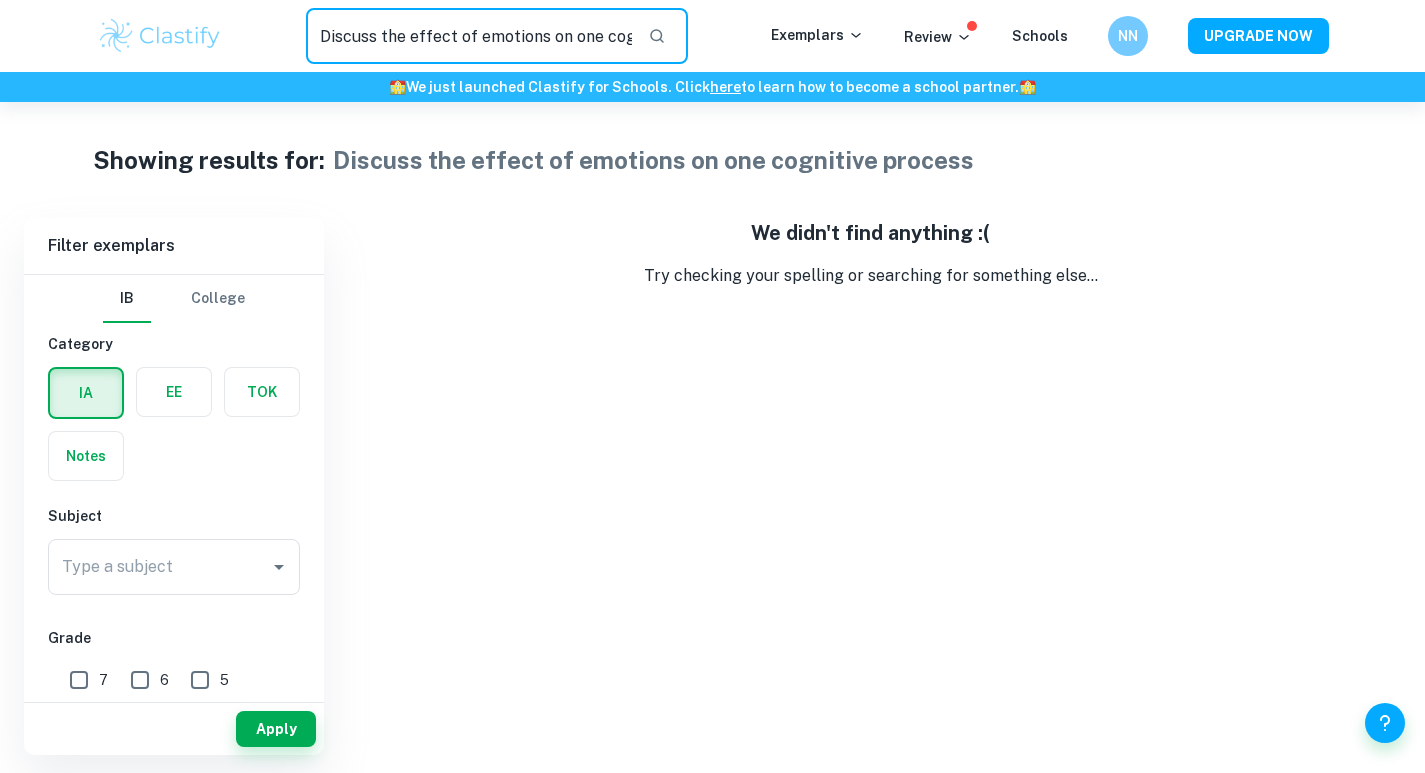 scroll, scrollTop: 0, scrollLeft: 92, axis: horizontal 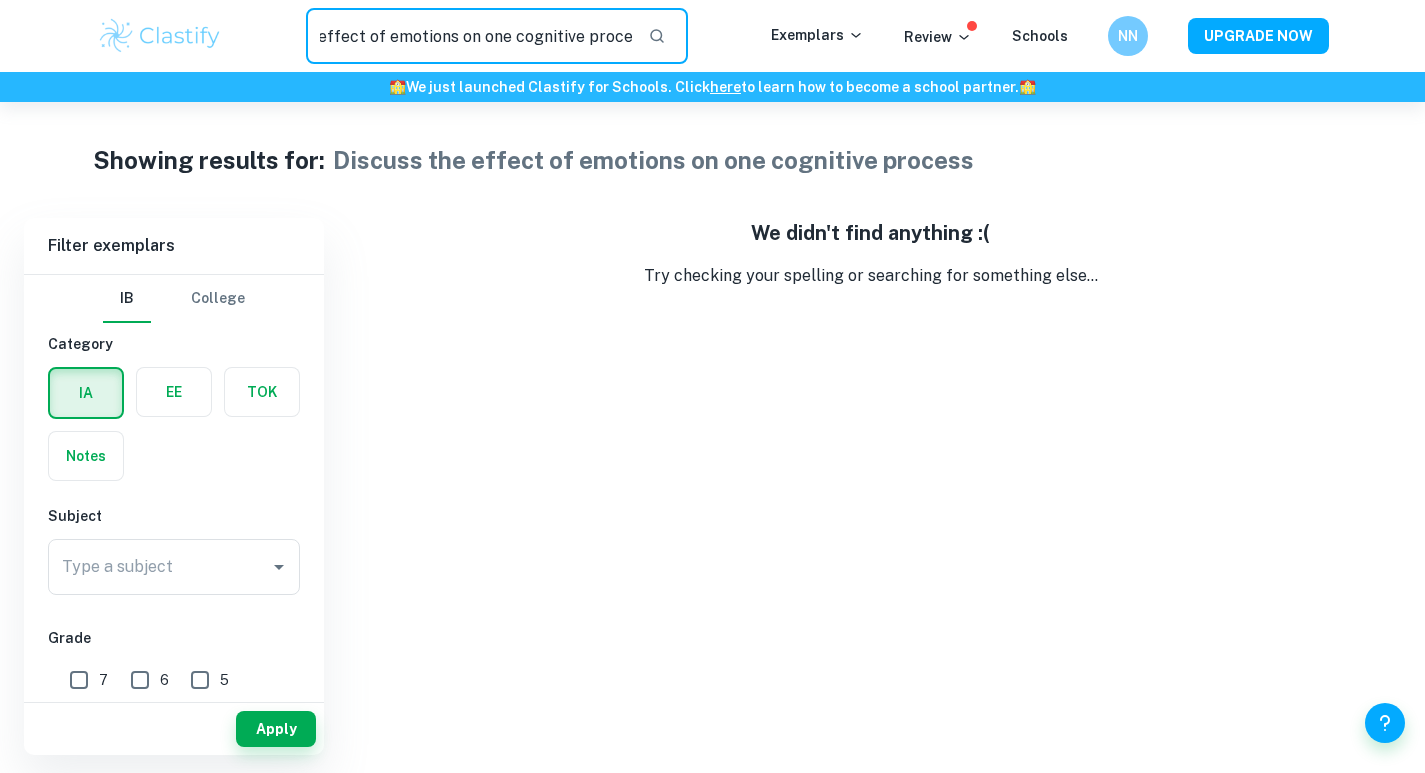 drag, startPoint x: 316, startPoint y: 37, endPoint x: 1024, endPoint y: 74, distance: 708.9661 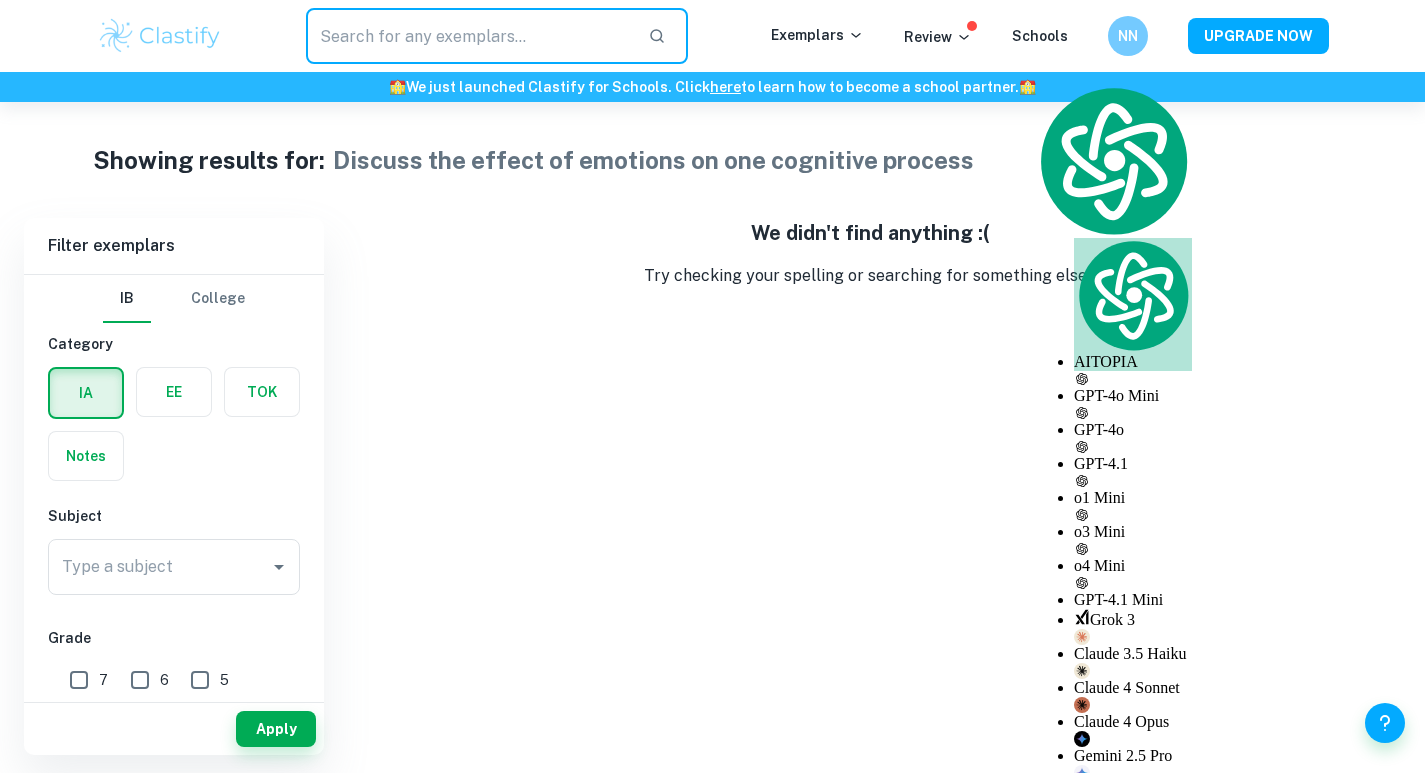 scroll, scrollTop: 0, scrollLeft: 0, axis: both 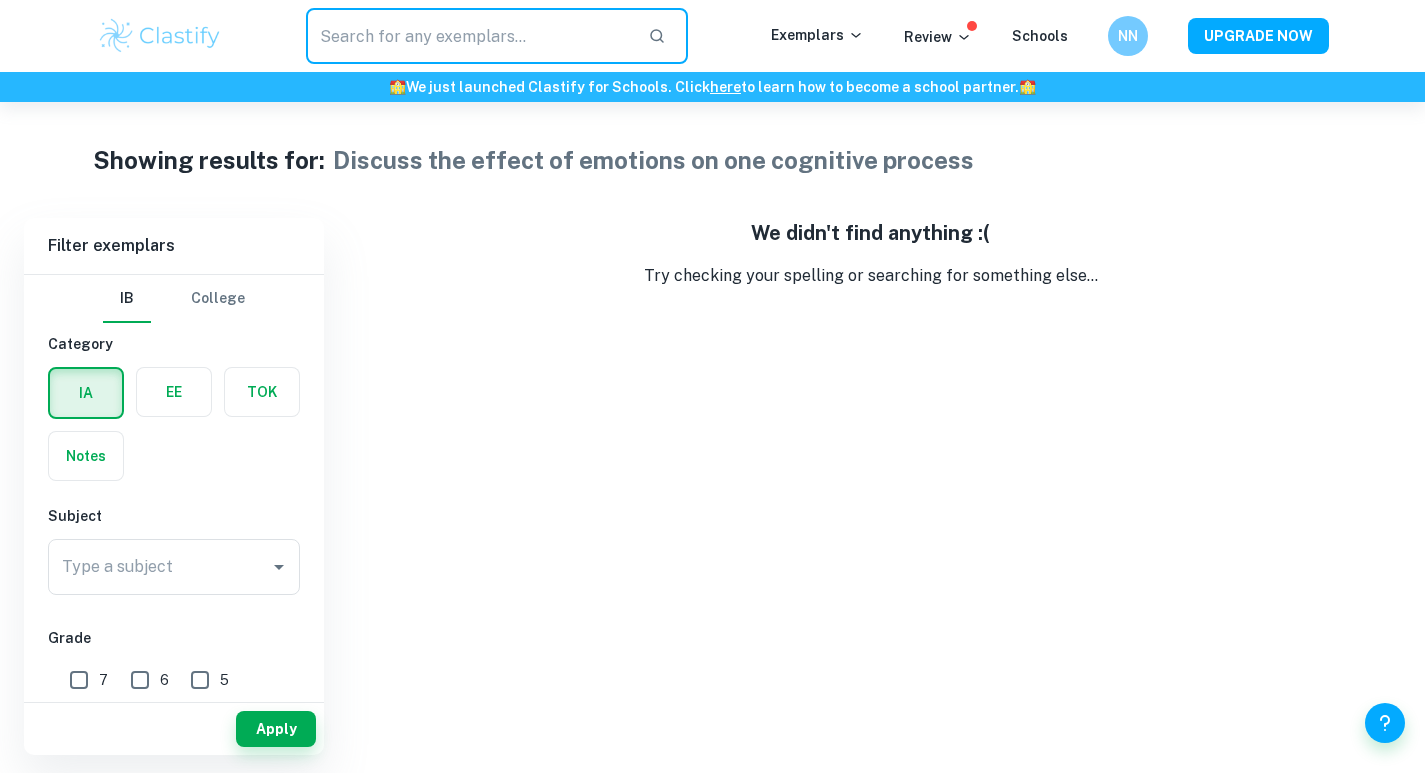 click at bounding box center (469, 36) 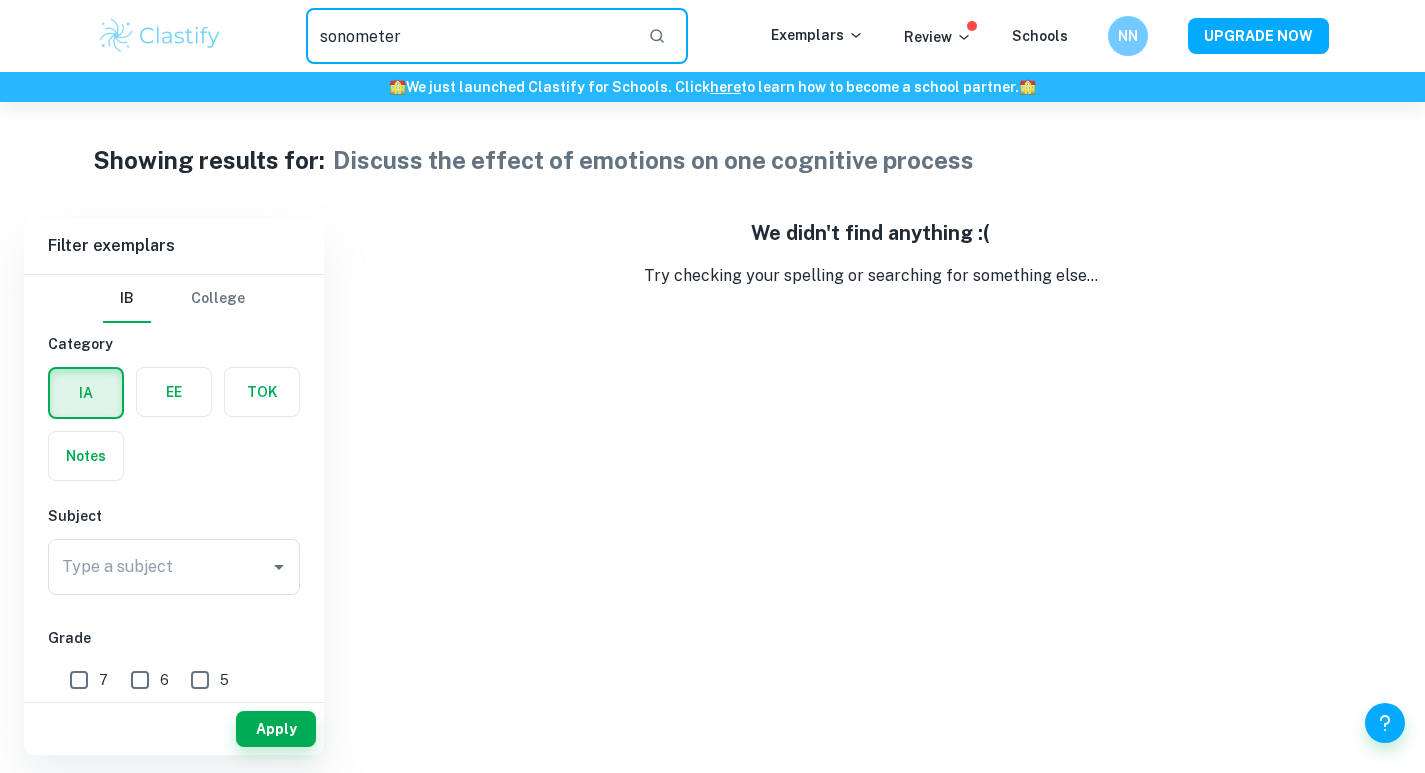 type on "sonometer" 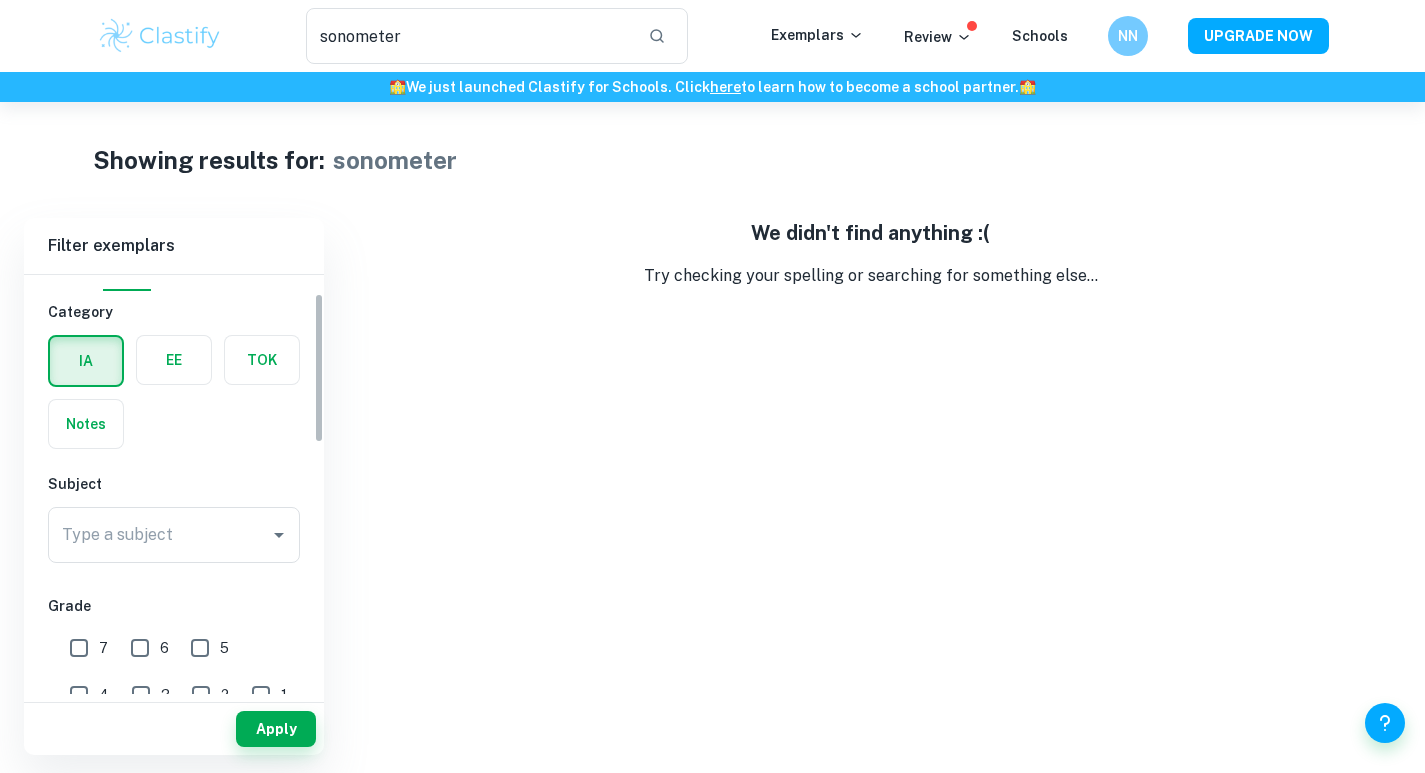 scroll, scrollTop: 0, scrollLeft: 0, axis: both 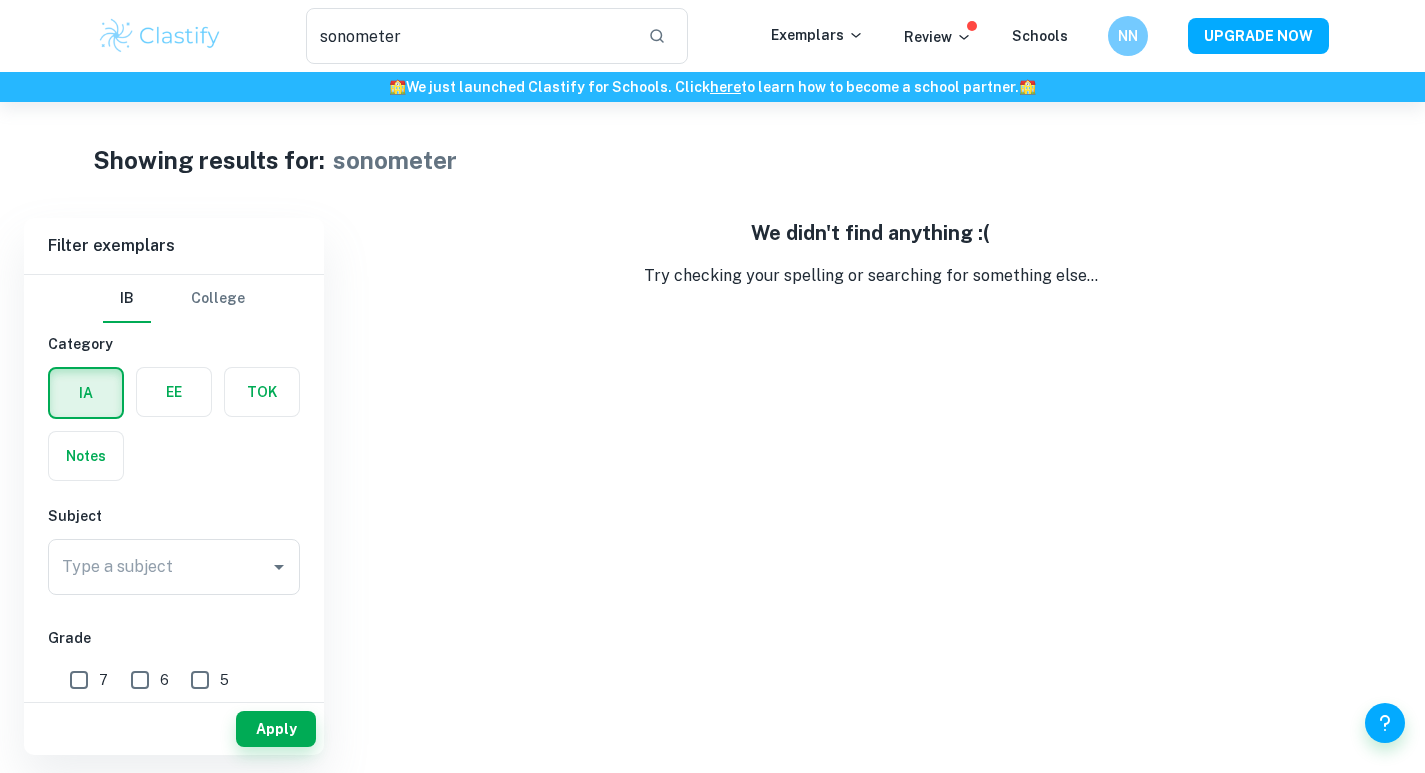 click at bounding box center [86, 456] 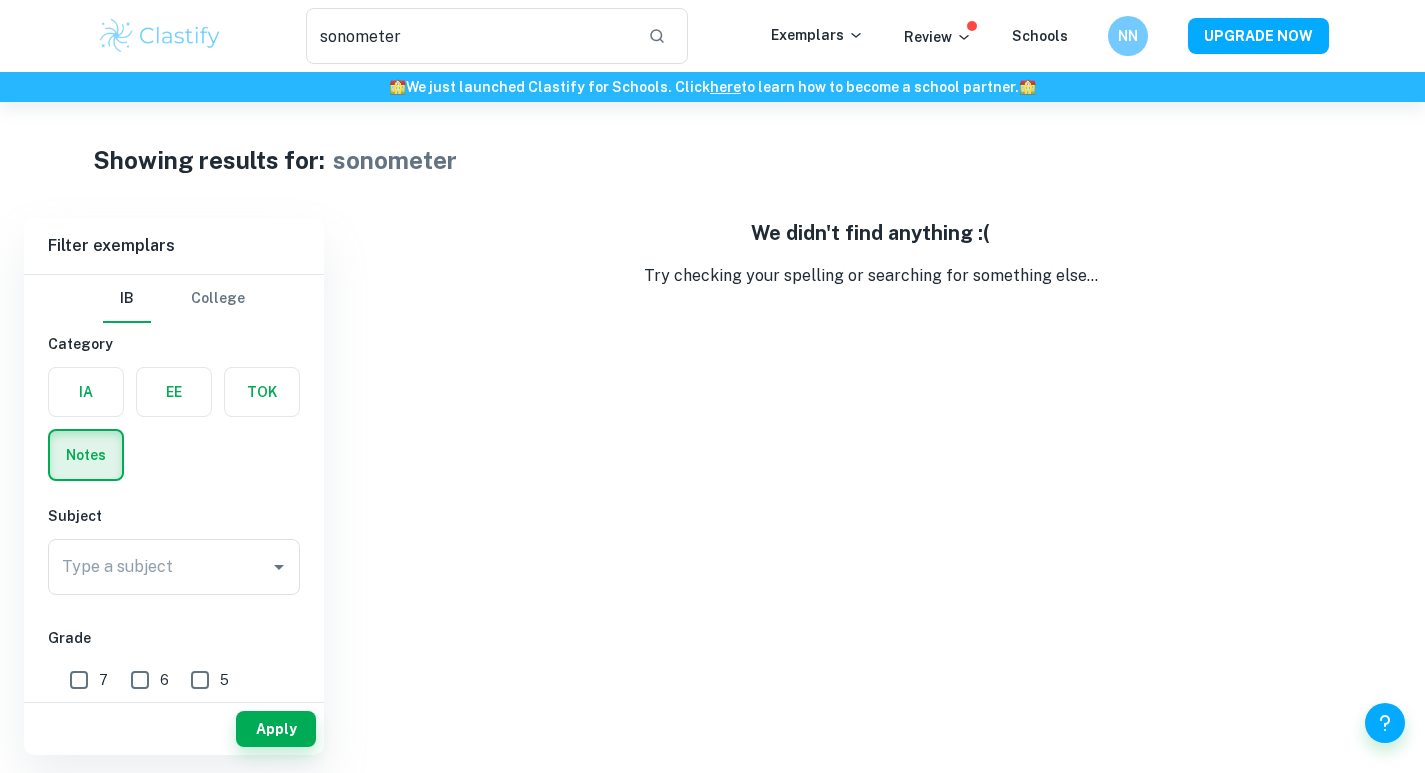 click on "Type a subject Type a subject" at bounding box center [174, 567] 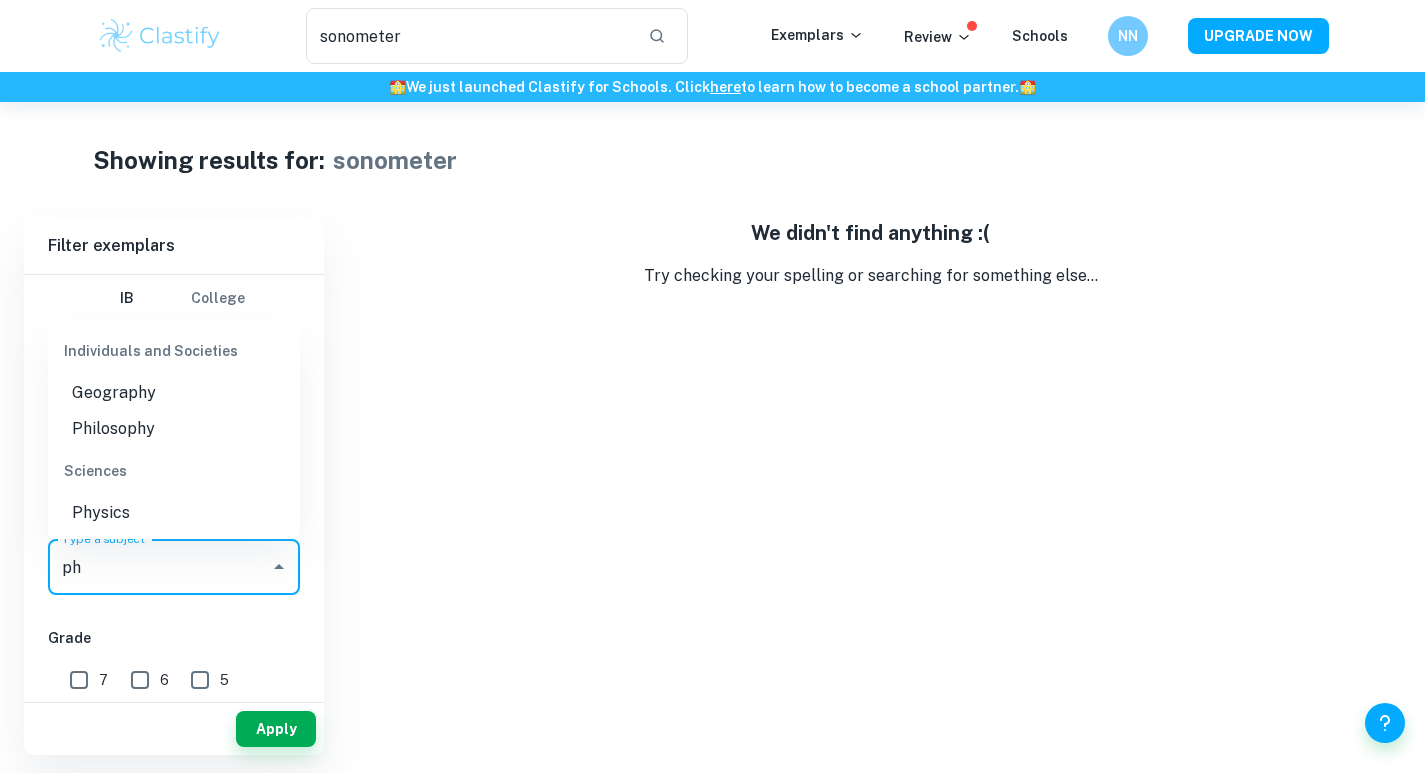 click on "Physics" at bounding box center (174, 513) 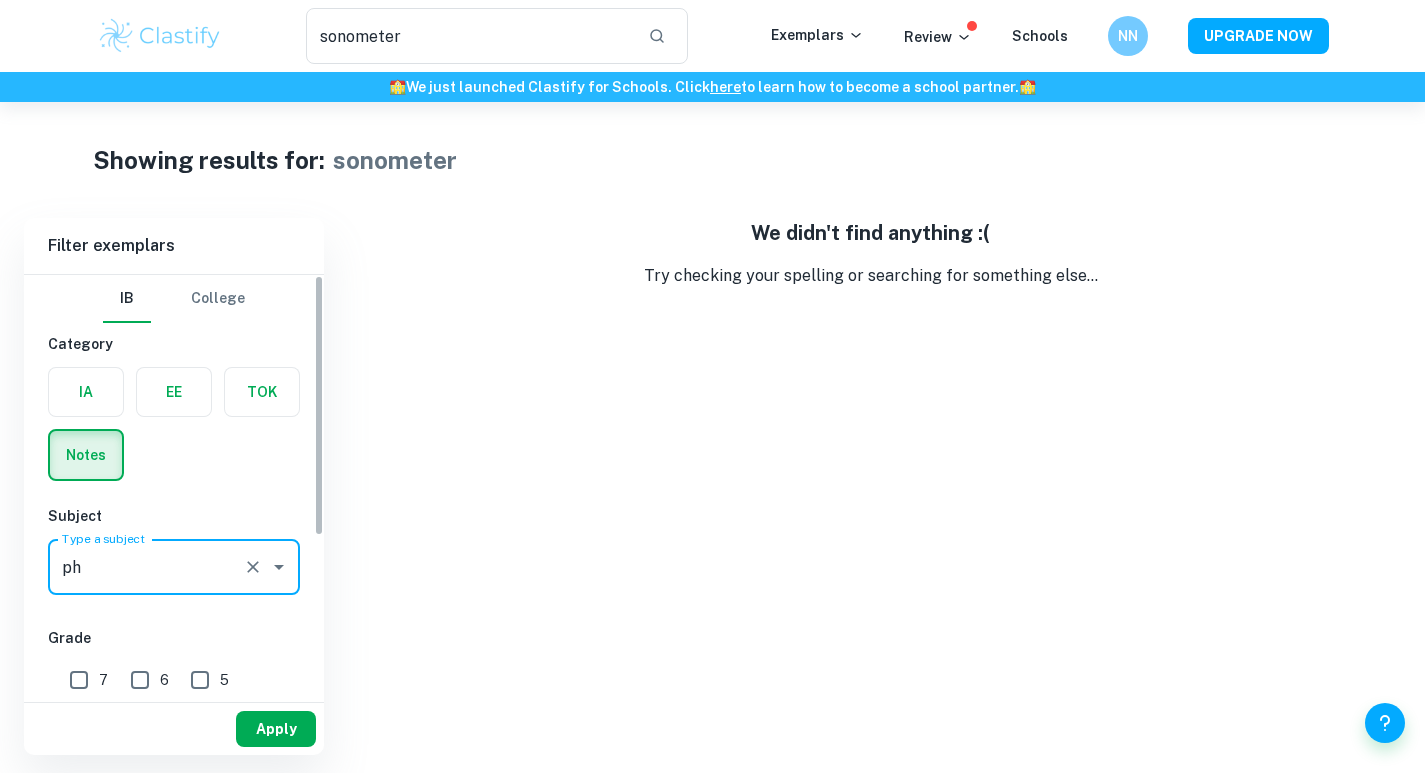 type on "Physics" 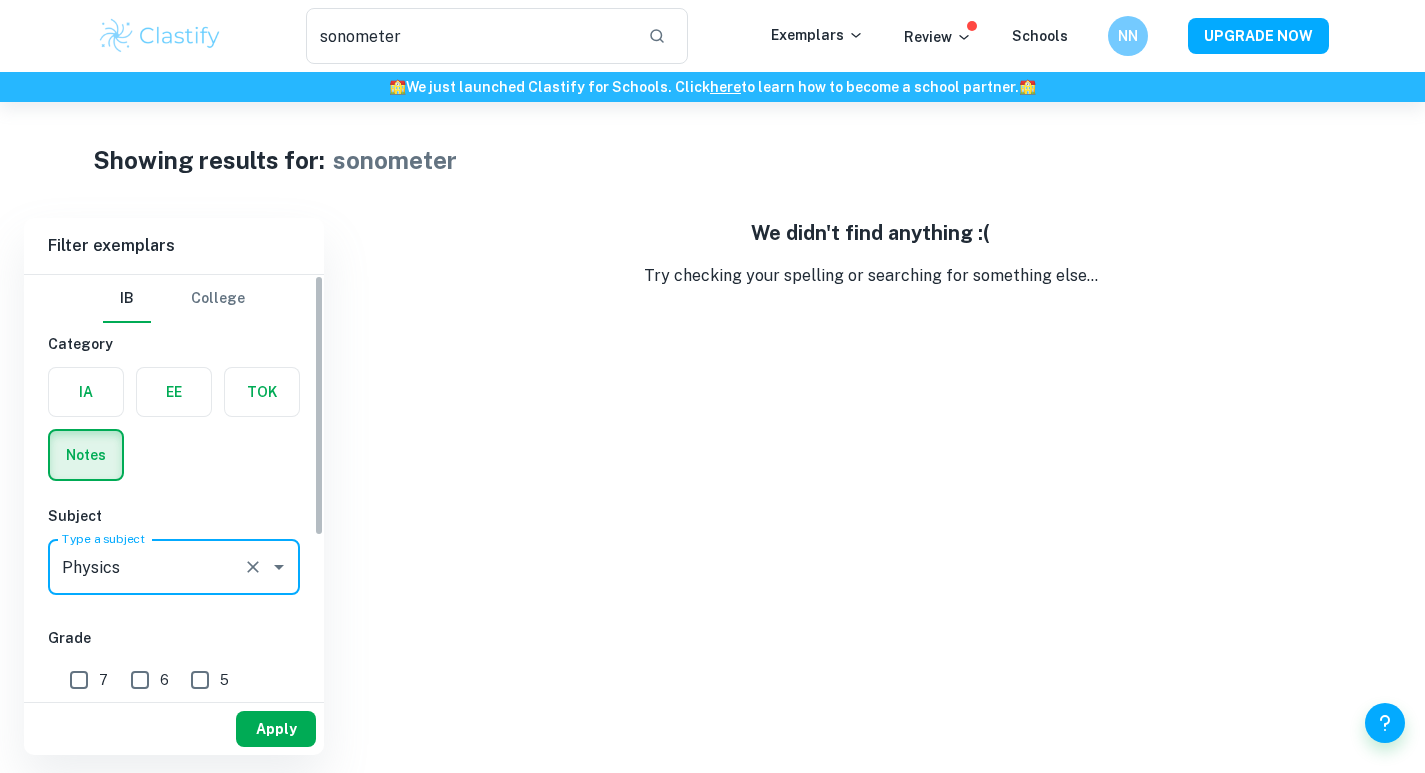 click on "Apply" at bounding box center (174, 724) 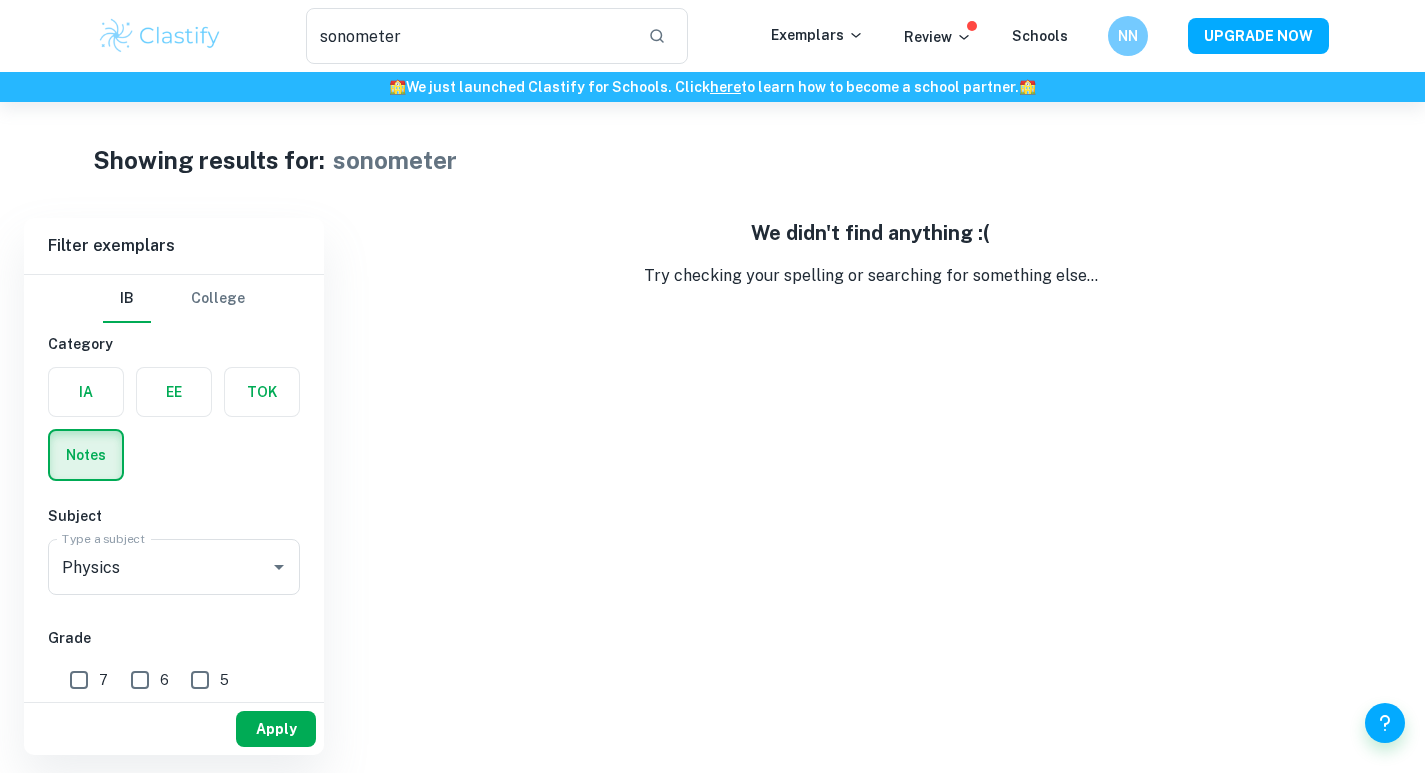 click on "Apply" at bounding box center [276, 729] 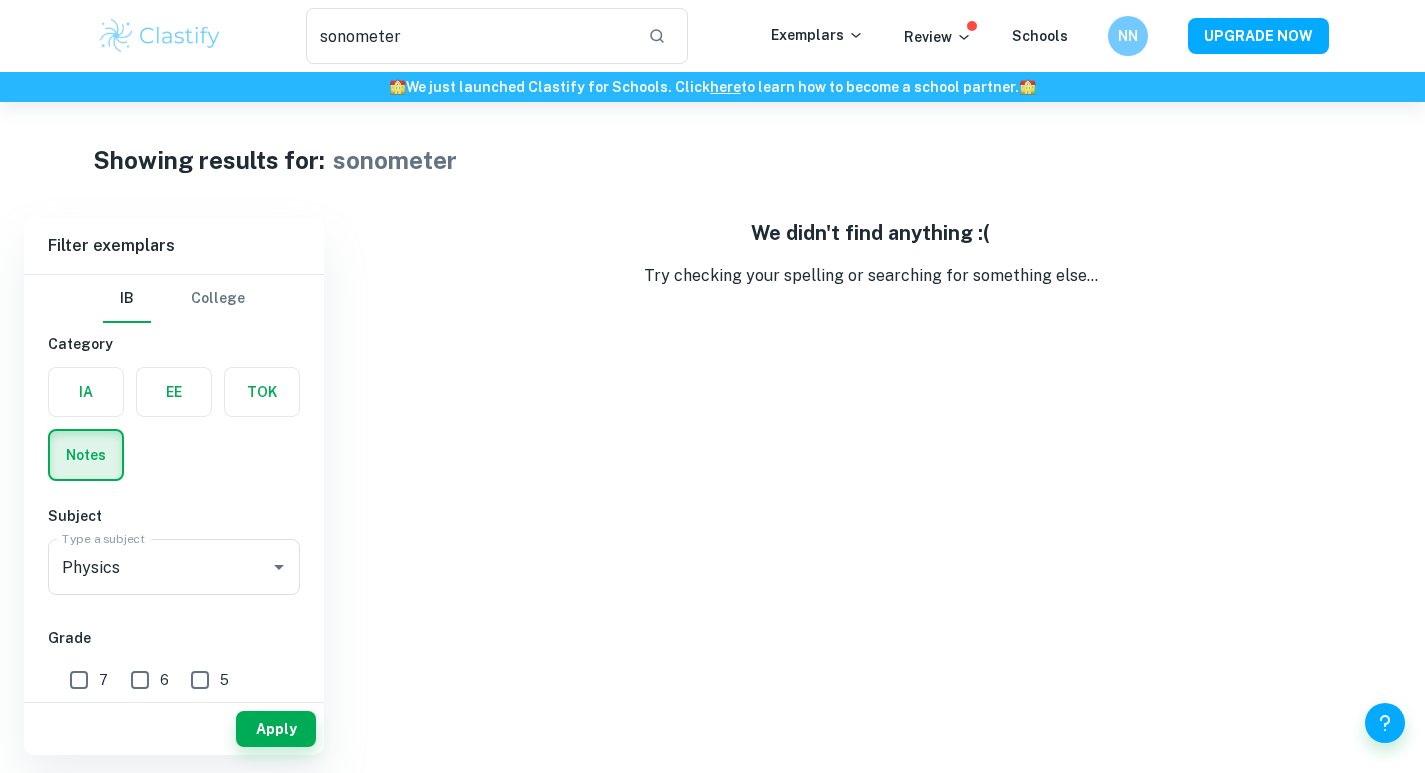 click at bounding box center [174, 392] 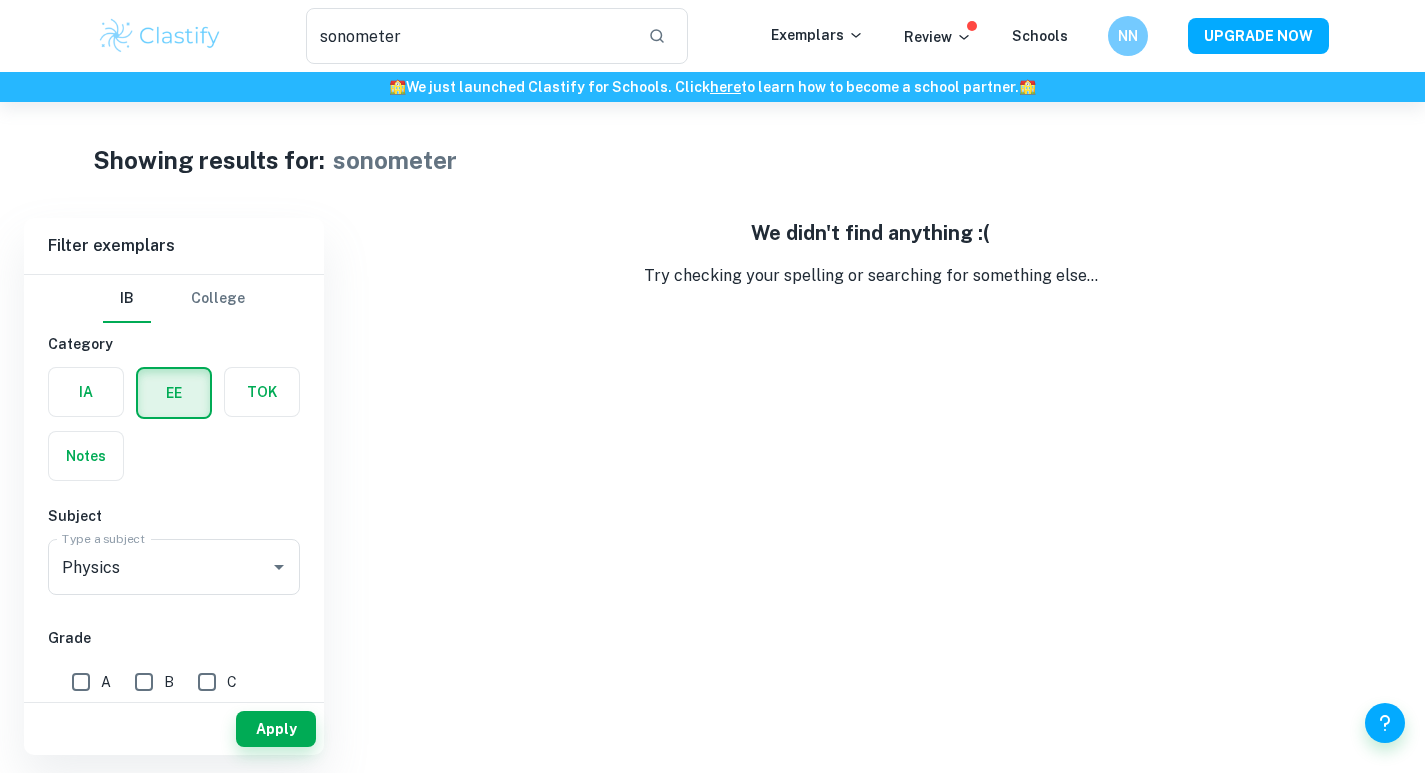 click on "Apply" at bounding box center [276, 729] 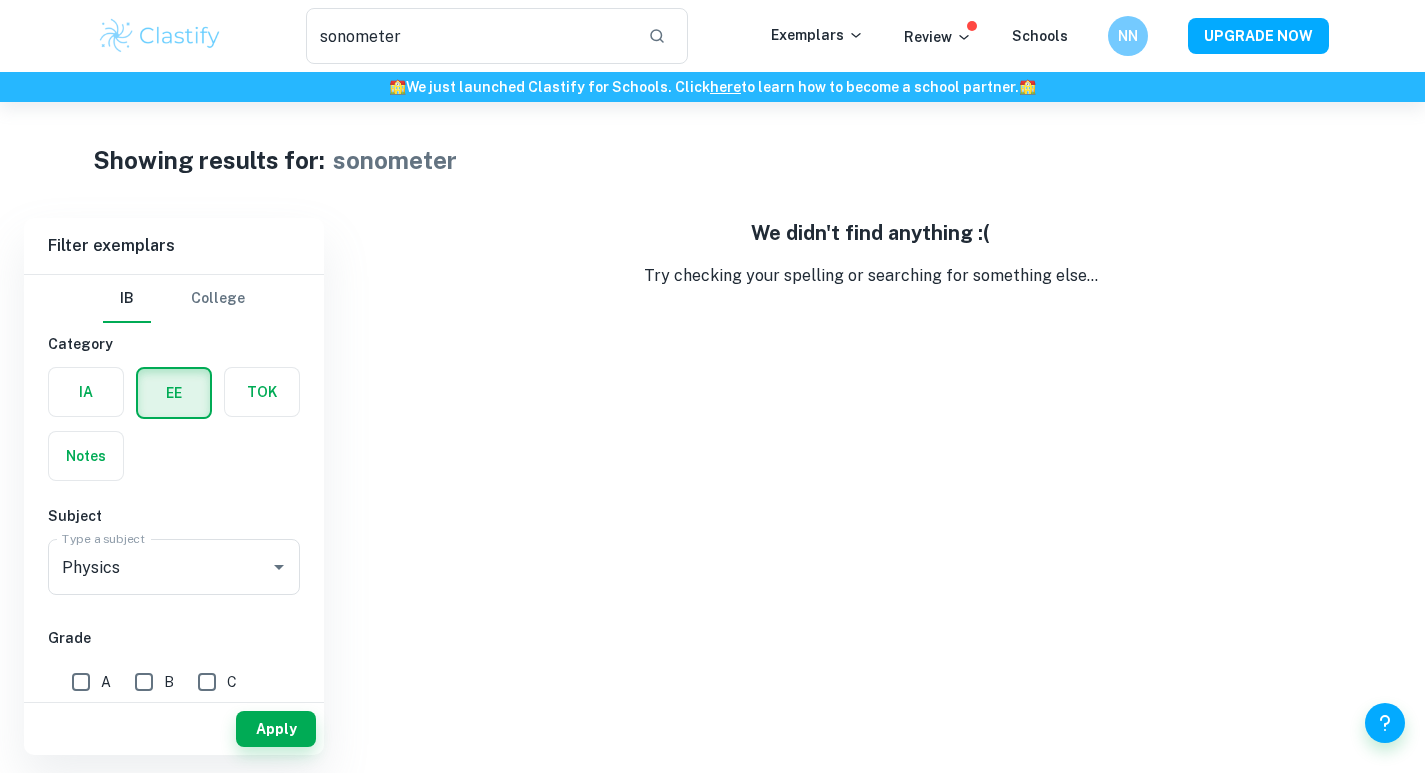 click on "sonometer" at bounding box center (469, 36) 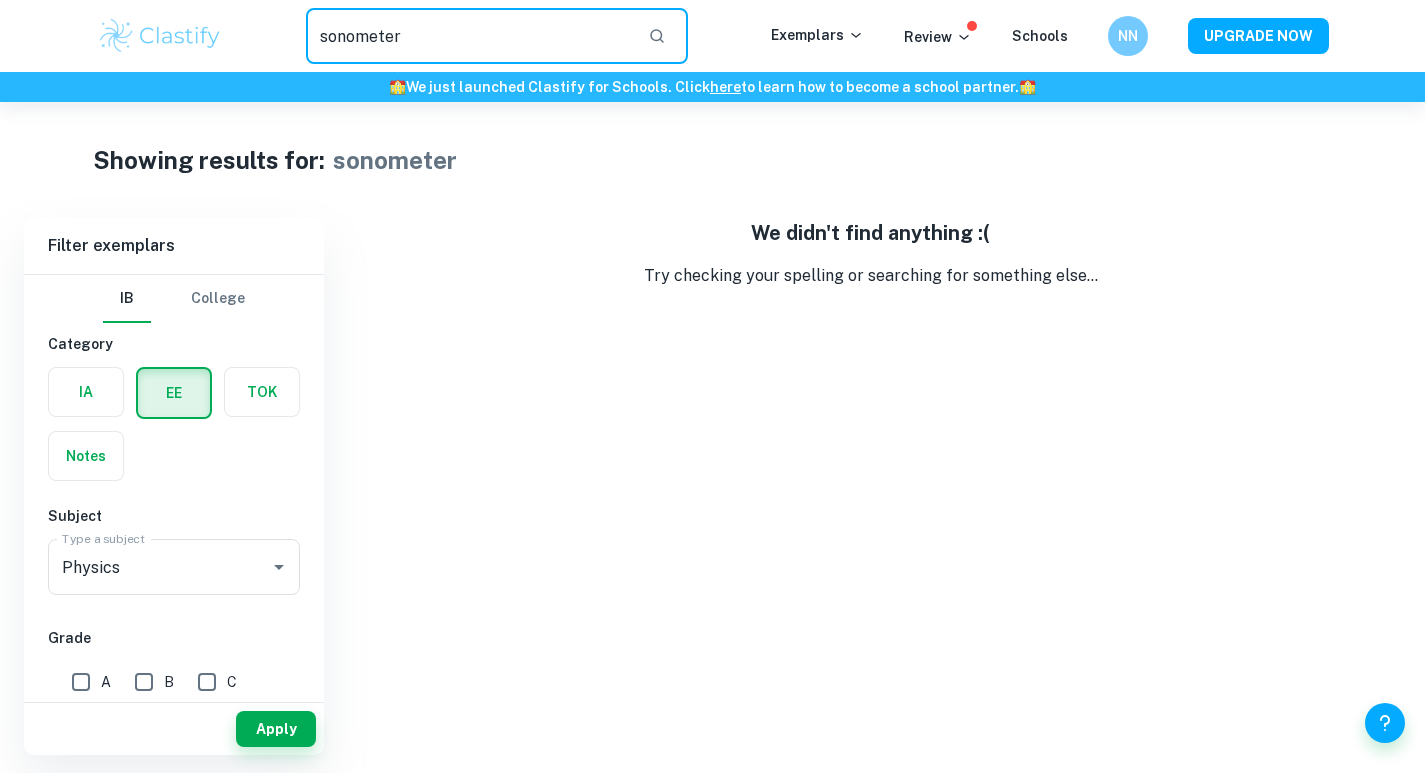 drag, startPoint x: 597, startPoint y: 30, endPoint x: 102, endPoint y: 133, distance: 505.6026 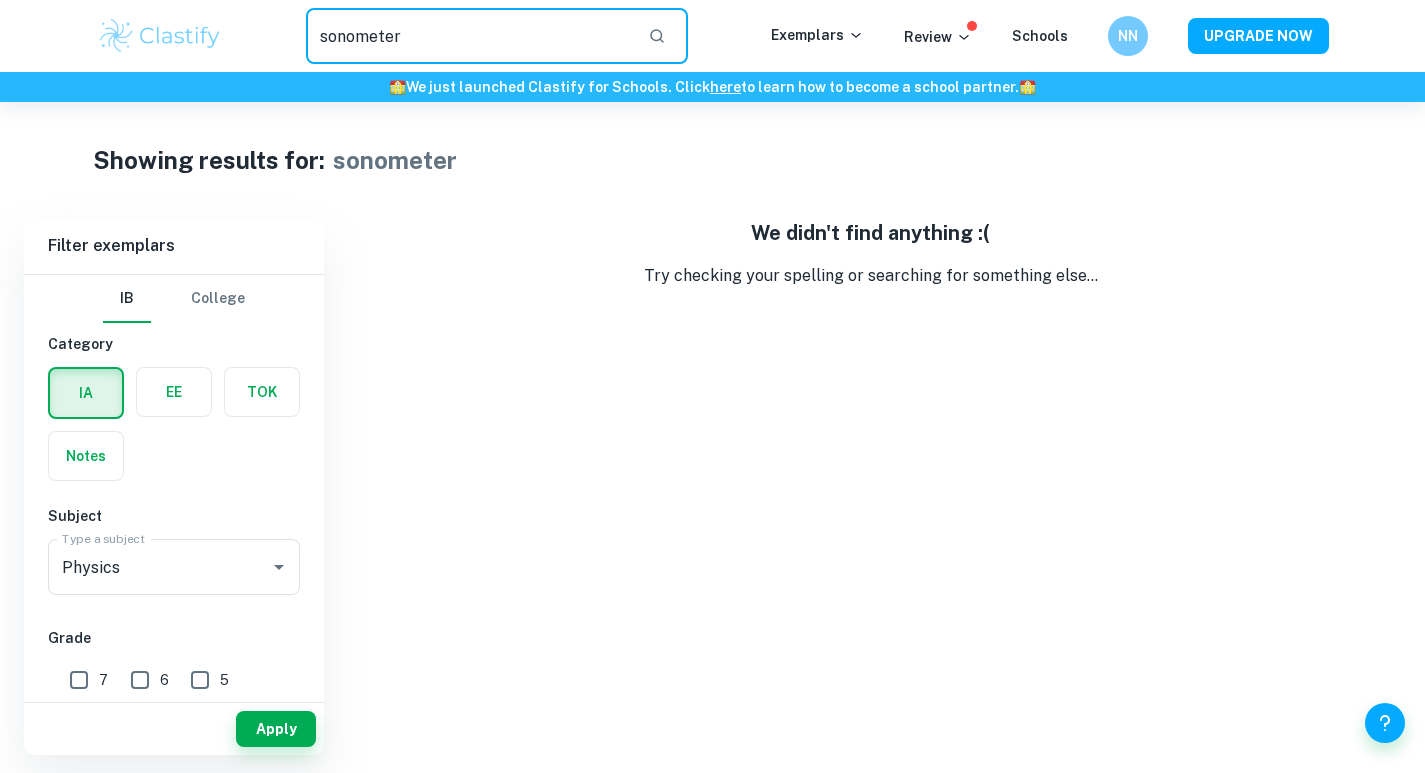 type on "meter" 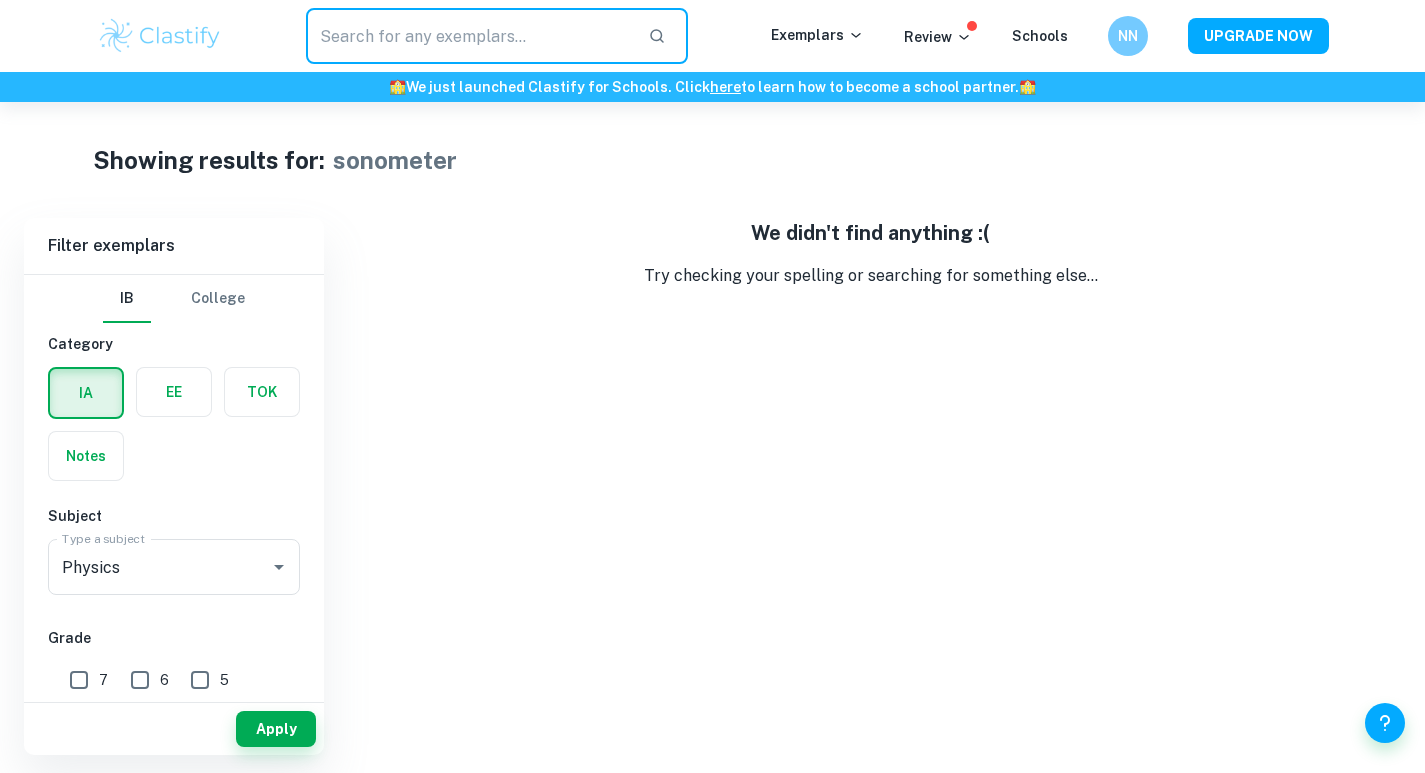 type 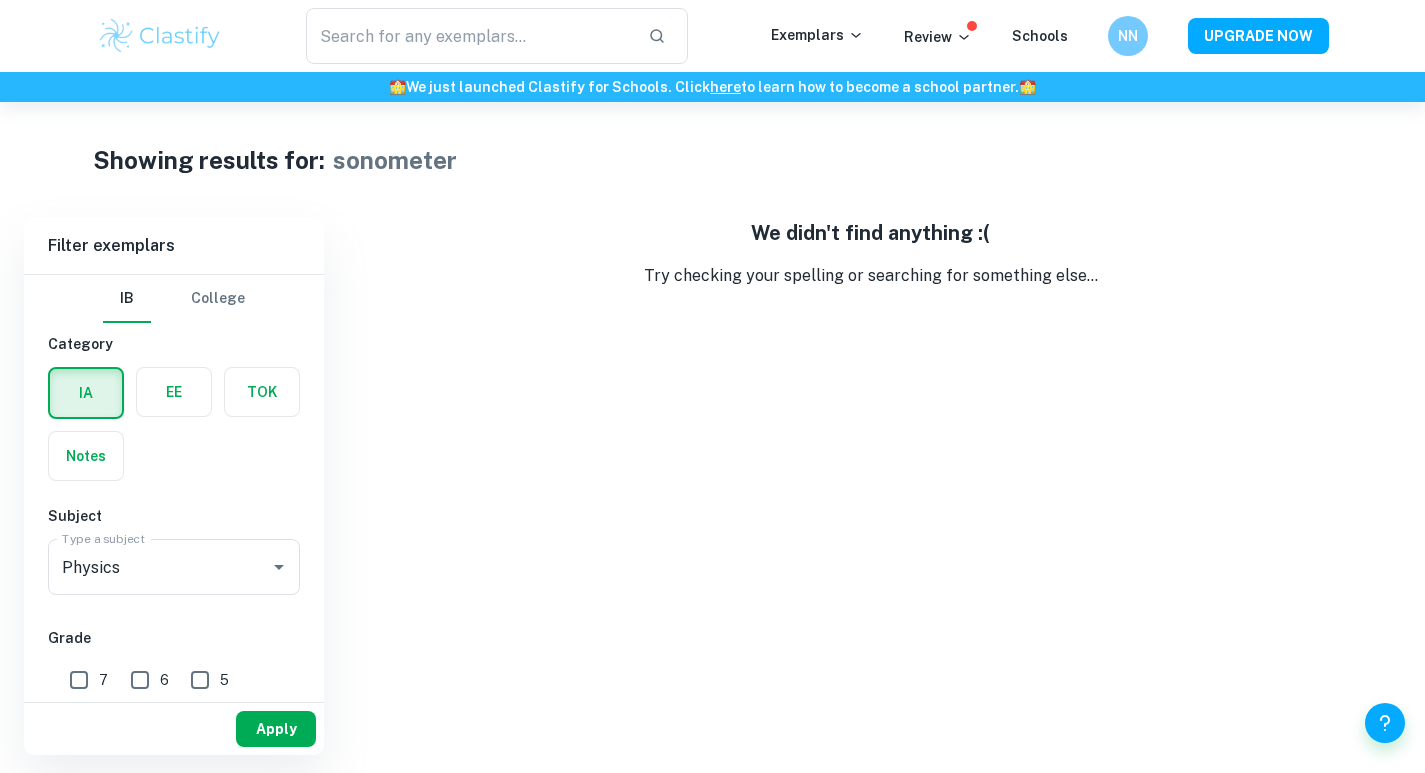 click on "Apply" at bounding box center [276, 729] 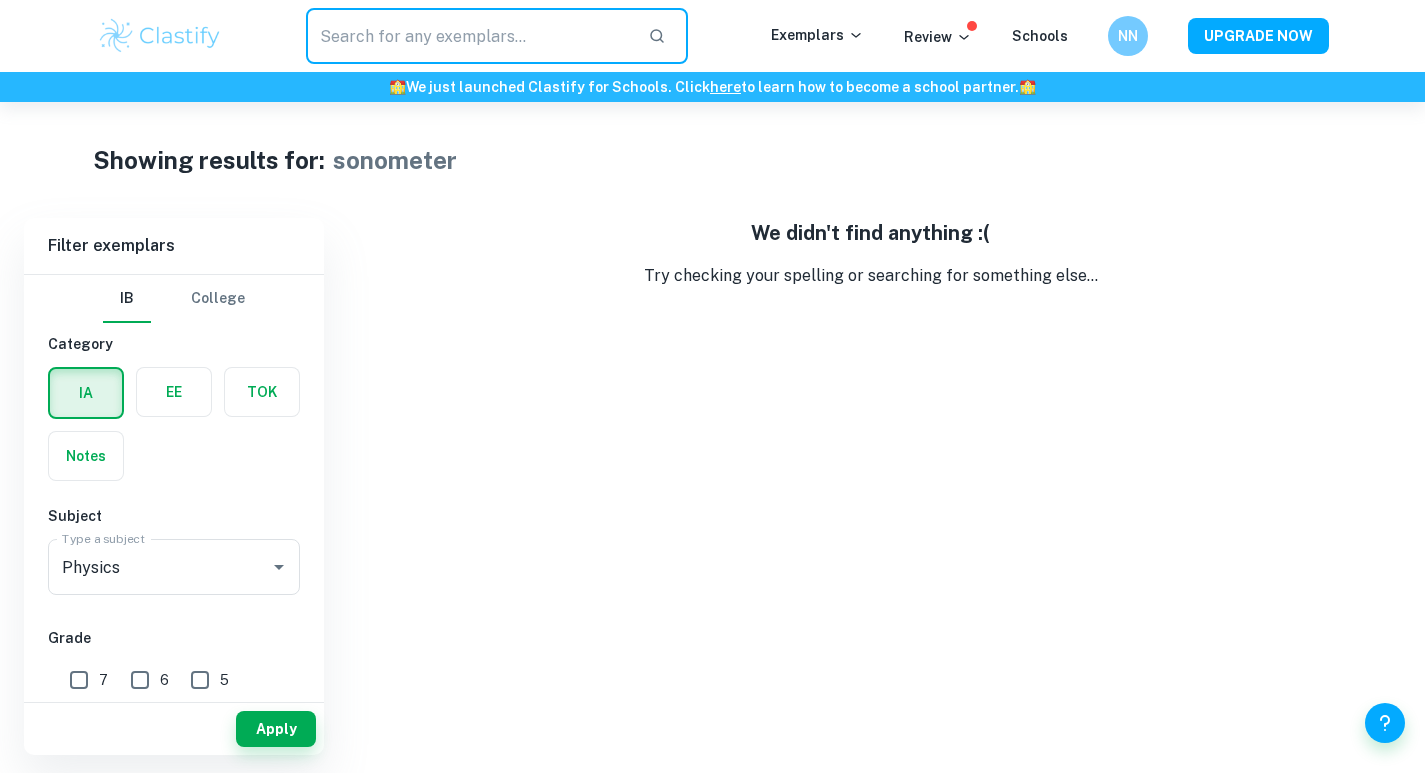 click at bounding box center [469, 36] 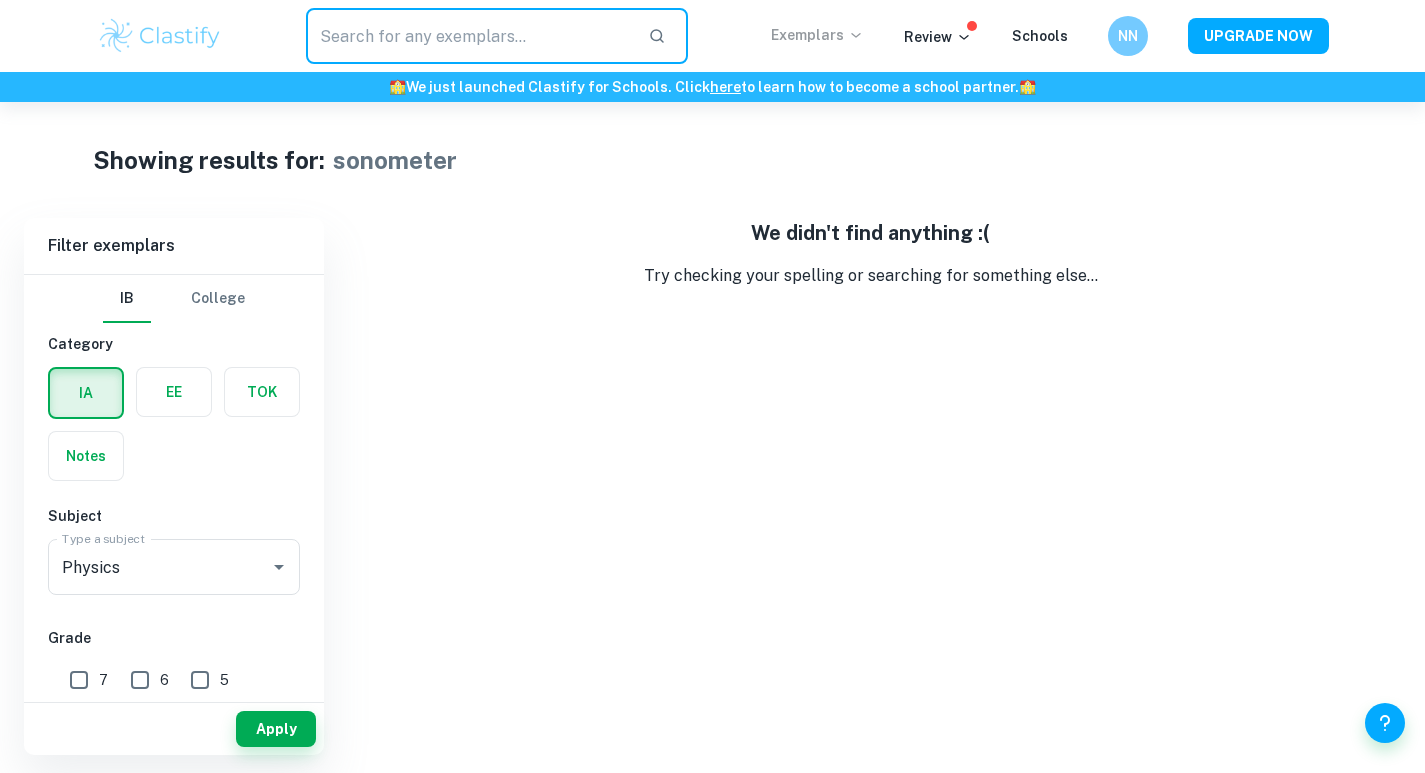 click on "Exemplars" at bounding box center [817, 35] 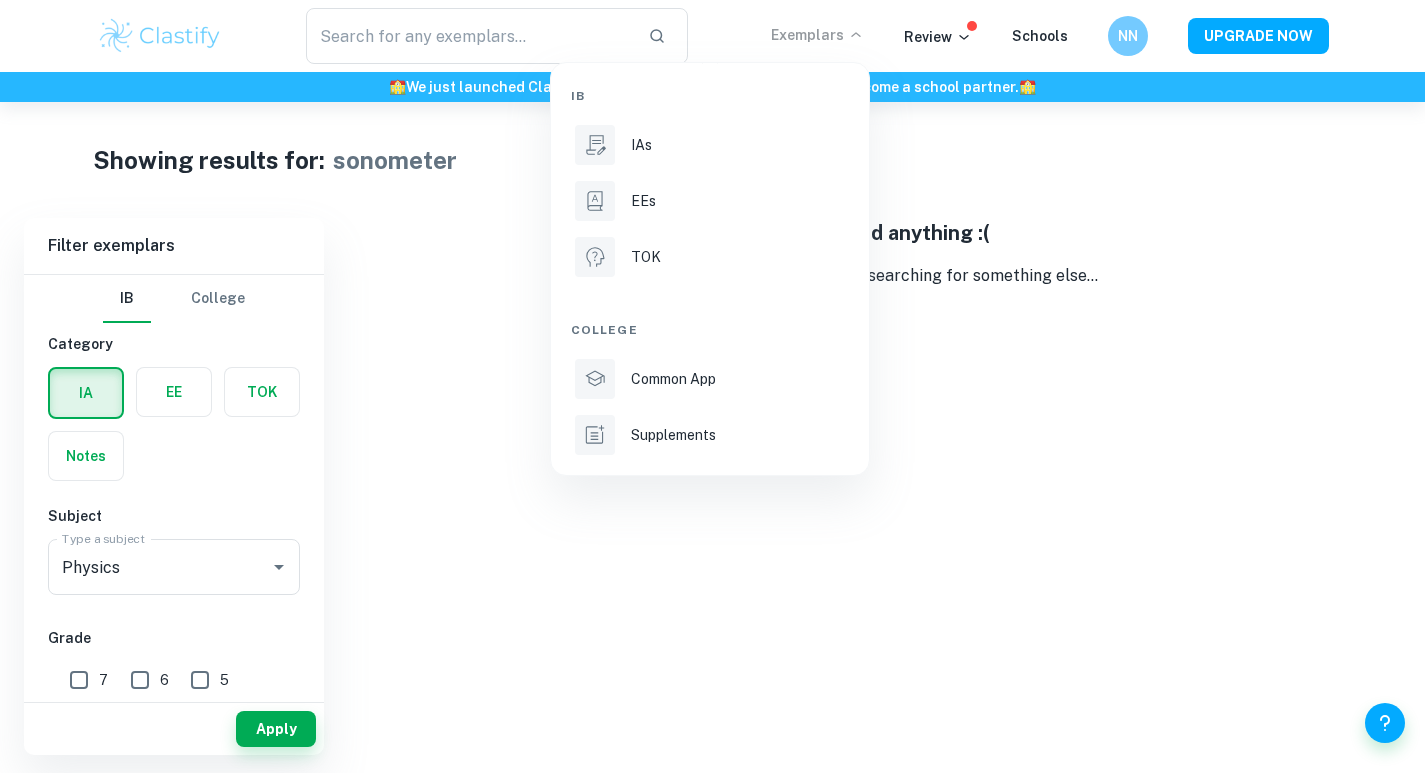 click on "IAs" at bounding box center (738, 145) 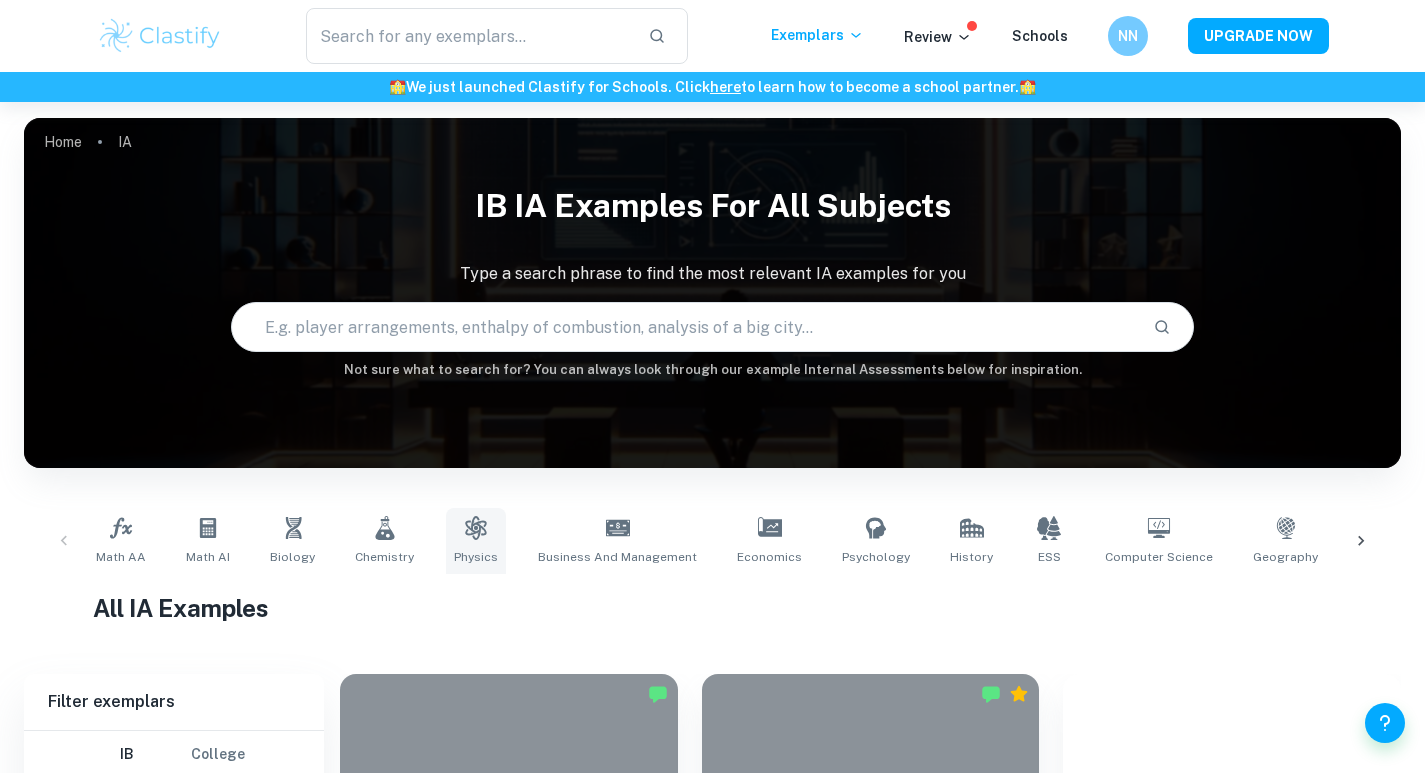 click 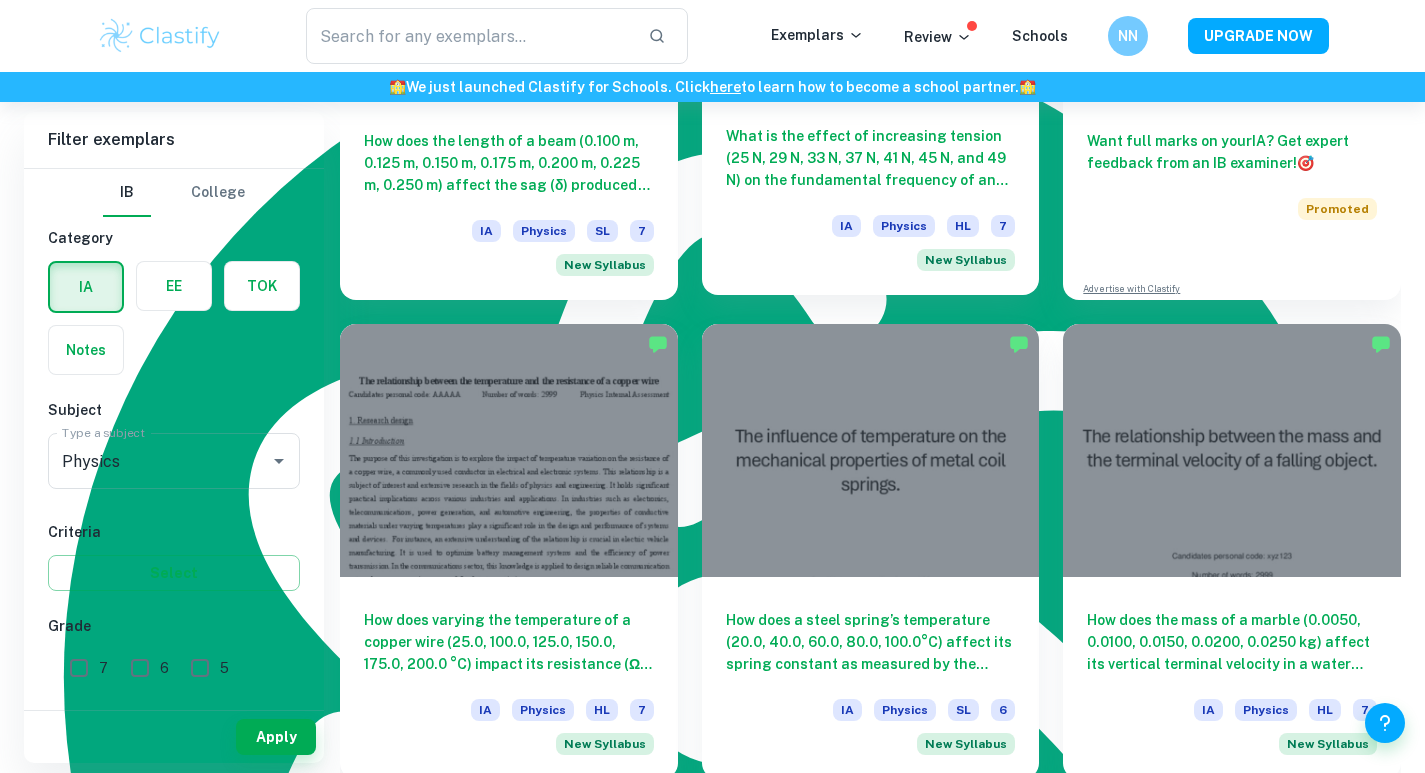 scroll, scrollTop: 967, scrollLeft: 0, axis: vertical 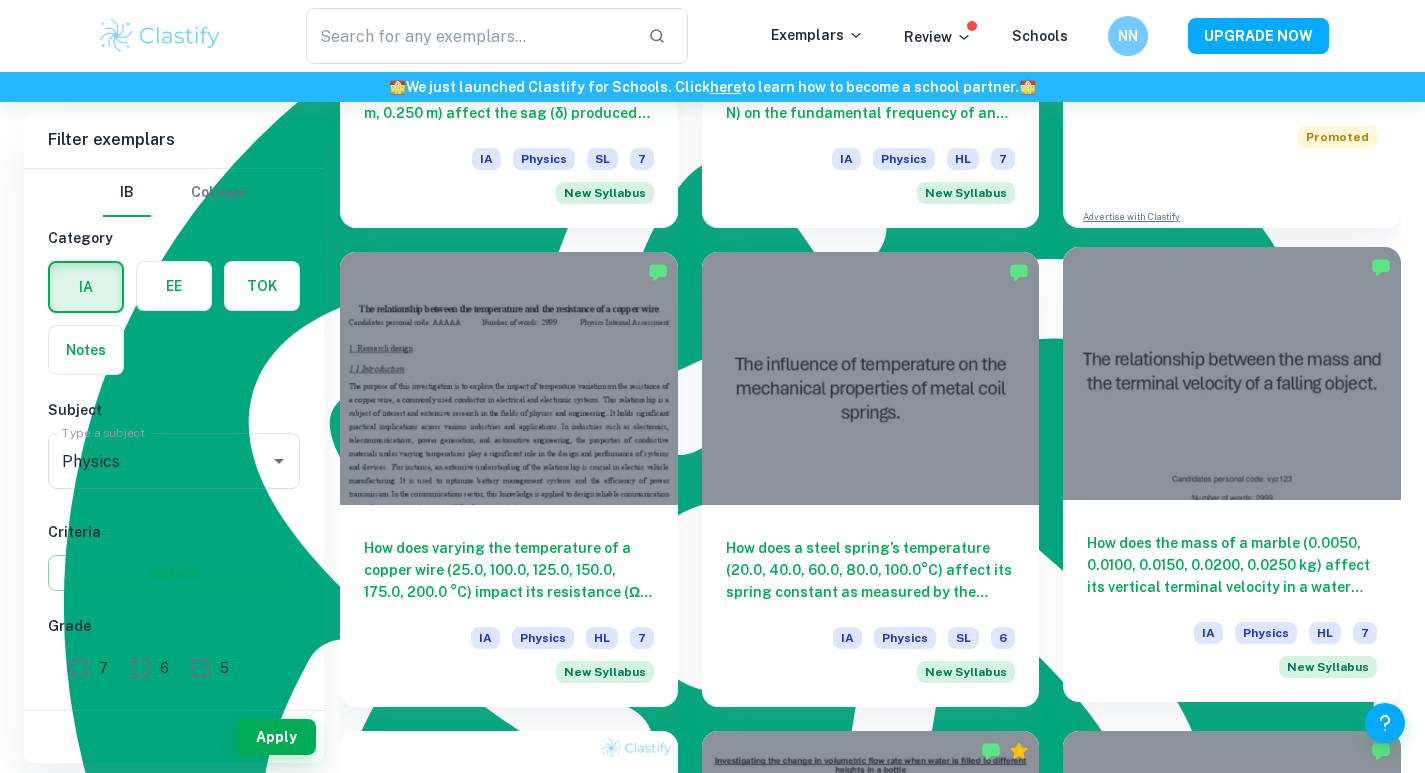 click at bounding box center [1232, 373] 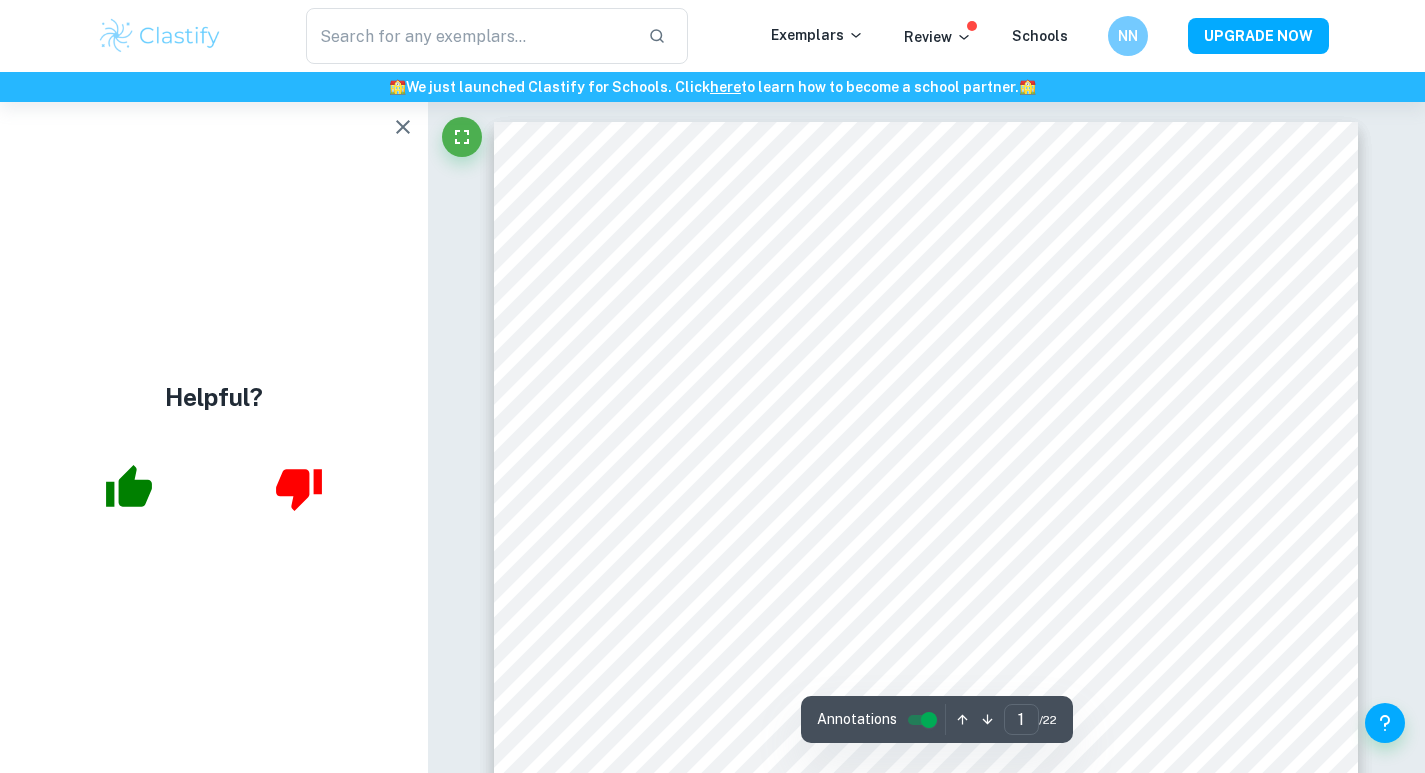 scroll, scrollTop: 367, scrollLeft: 0, axis: vertical 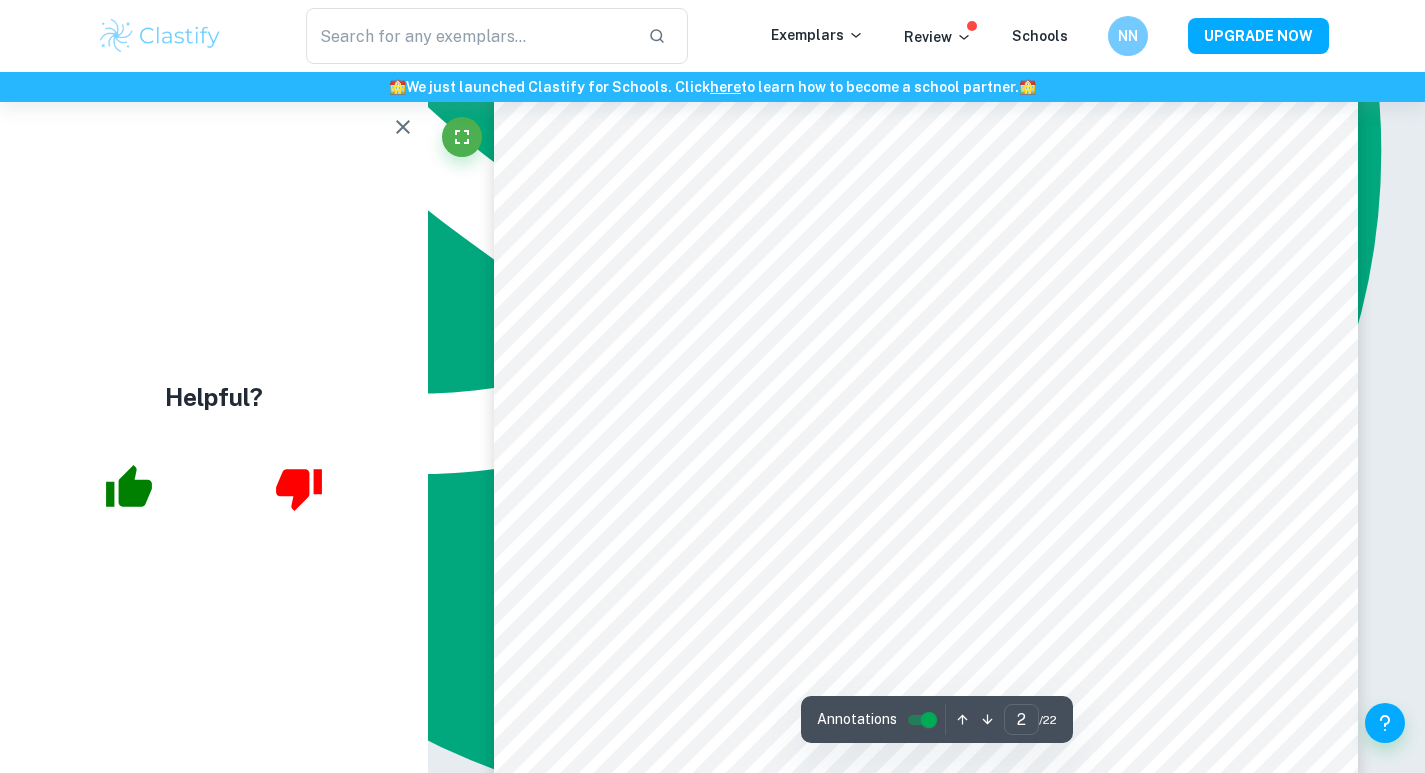 click on "​ Exemplars Review Schools NN UPGRADE NOW   🏫  We just launched Clastify for Schools. Click  here  to learn how to become a school partner.  🏫 Helpful? Correct Other requirements Comment Unlock access to all  examiner  comments with Clastify Premium Upgrade Now   Correct Other requirements Comment Unlock access to all  examiner  comments with Clastify Premium Upgrade Now   Correct Other requirements Comment Unlock access to all  examiner  comments with Clastify Premium Upgrade Now   Incorrect Criterion A The student clearly states the independent and dependent variables in the research question or two correlated variables (if applicable) Comment Written by Mary Ask Clai Correct Criterion A The student describes in the posed research question the method of analysis conducted Comment The student clearly states that the vertical terminal velocity will be measured using
video analysis software. Written by Mary Ask Clai Correct Criterion A Comment Written by Mary Ask Clai Correct Criterion C Comment" at bounding box center [712, 12364] 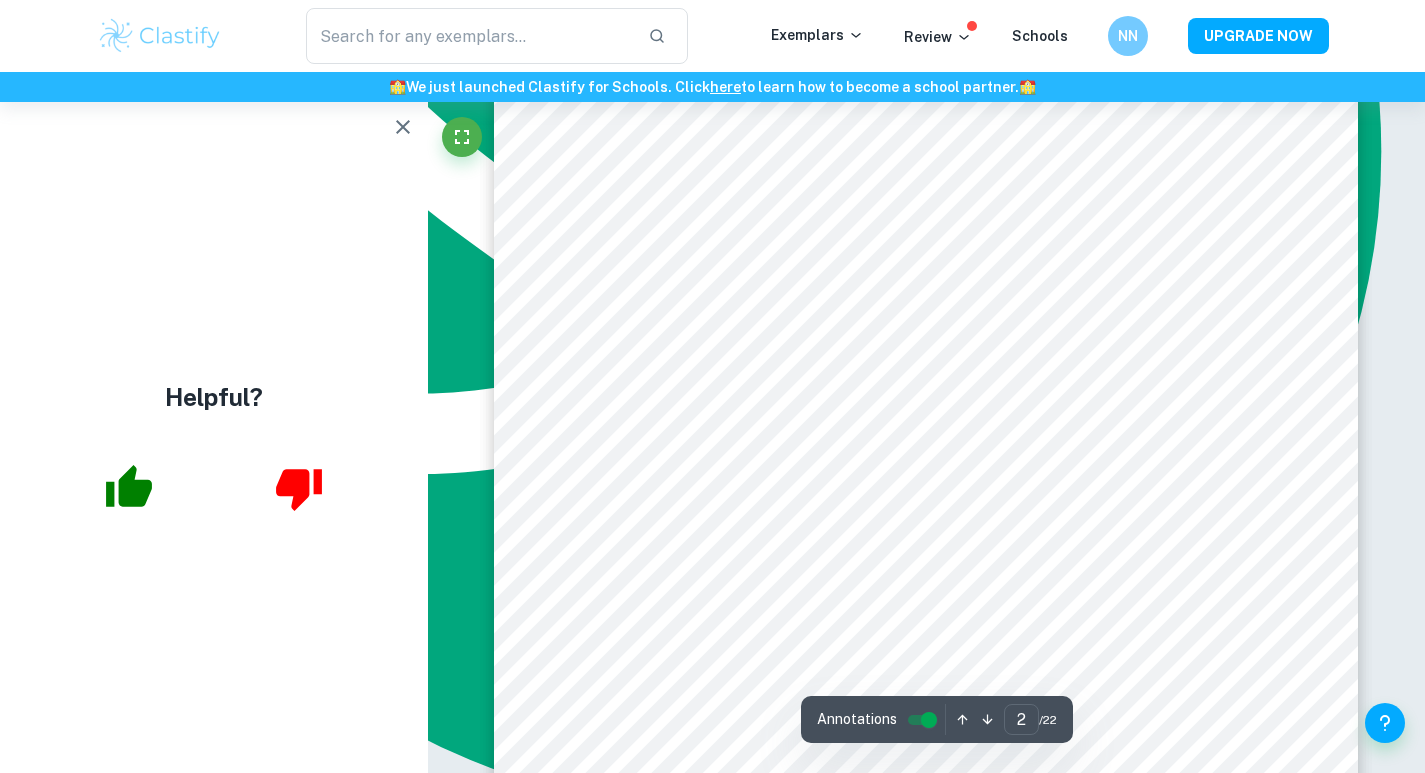 scroll, scrollTop: 1611, scrollLeft: 0, axis: vertical 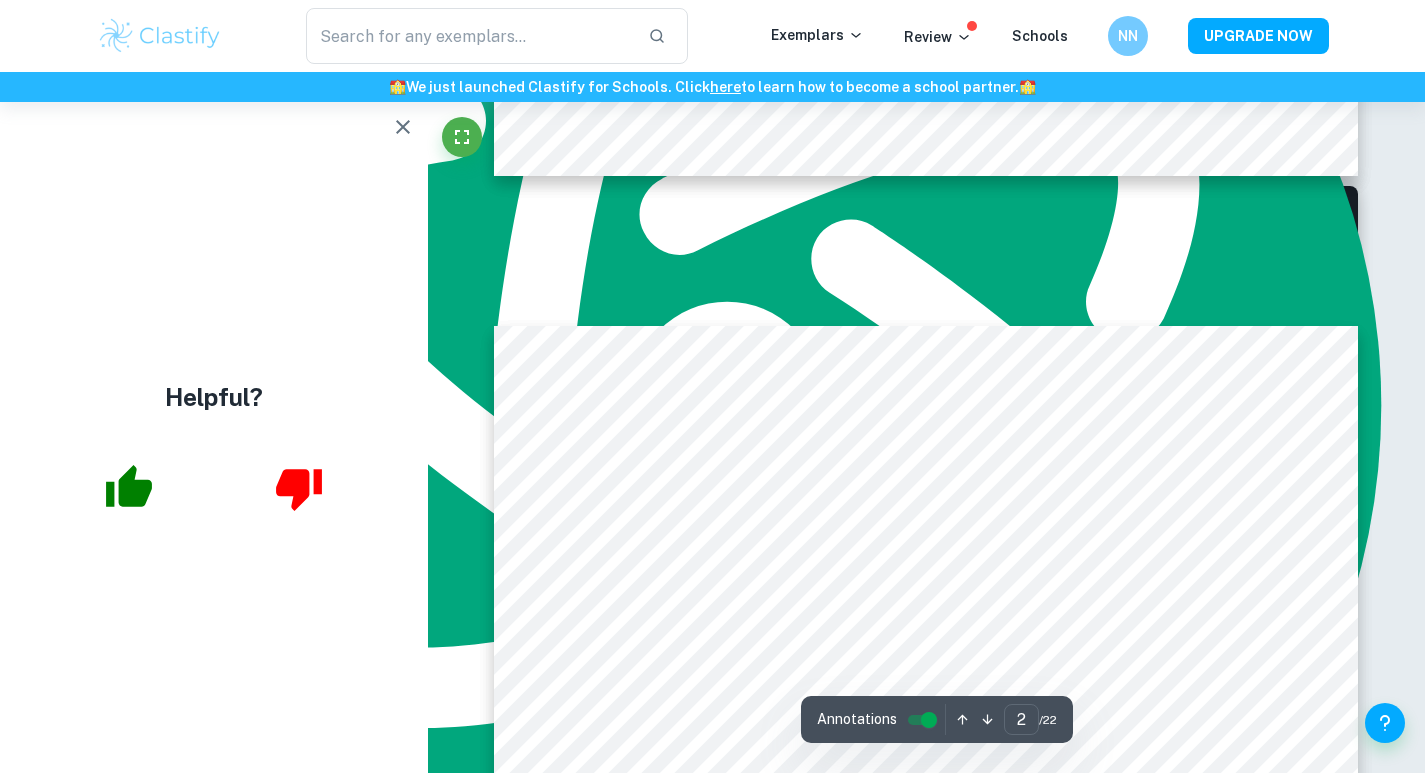 type on "1" 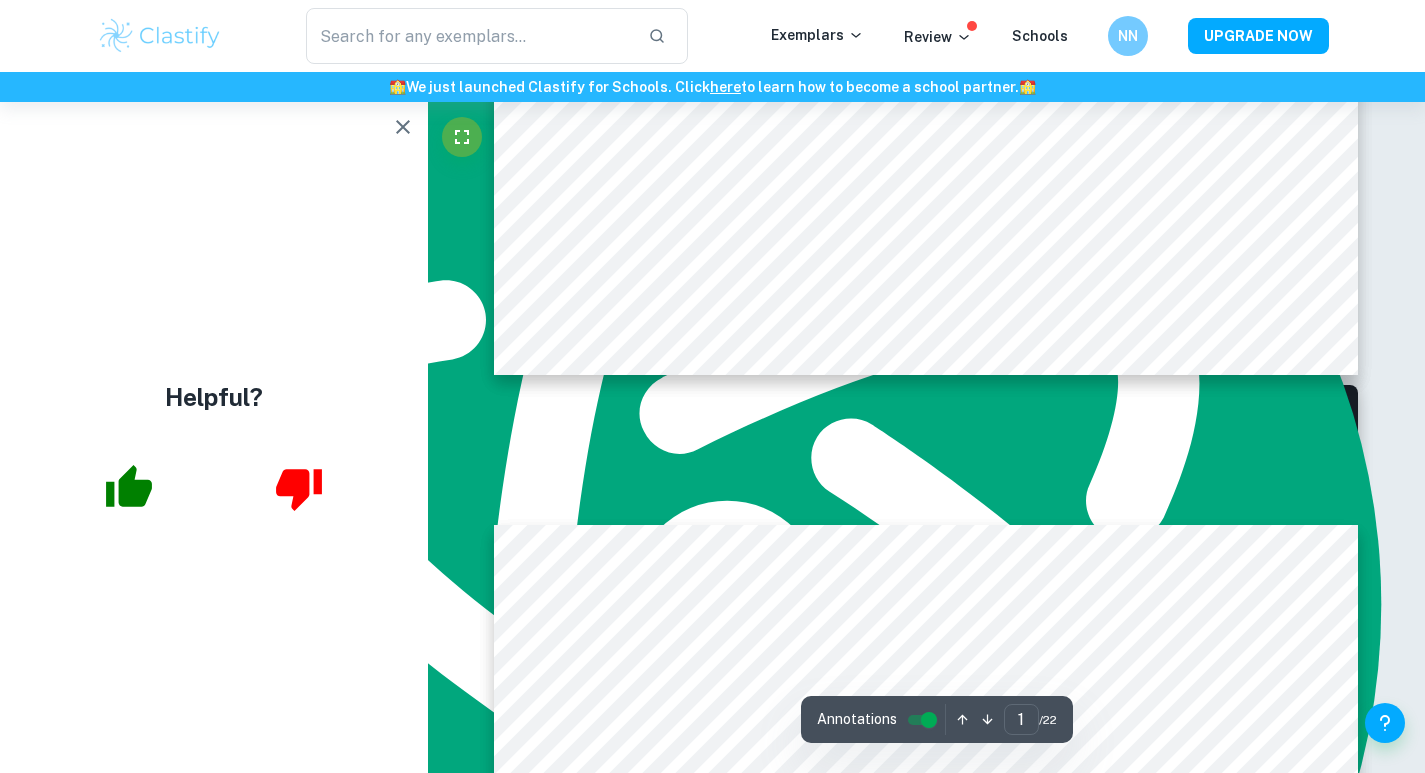 scroll, scrollTop: 967, scrollLeft: 0, axis: vertical 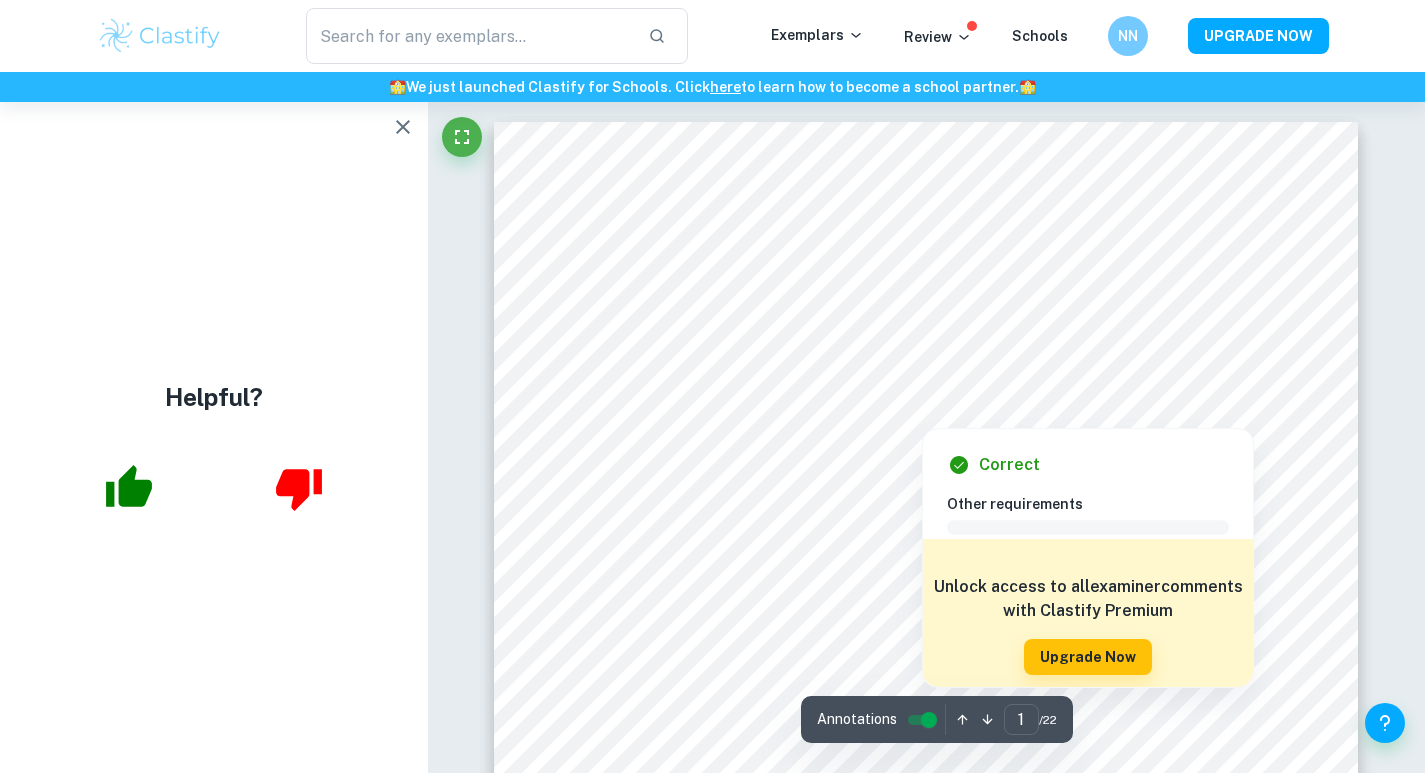 click on "Correct Other requirements Comment Unlock access to all  examiner  comments with Clastify Premium Upgrade Now   Correct Other requirements Comment Unlock access to all  examiner  comments with Clastify Premium Upgrade Now   Correct Other requirements Comment Unlock access to all  examiner  comments with Clastify Premium Upgrade Now   Incorrect Criterion A The student clearly states the independent and dependent variables in the research question or two correlated variables (if applicable) Comment The student clearly states that the independent variable is the mass of a marble, and the dependent variable is the vertical terminal velocity in a water container. The student correctly states the values of the independent variable (0.0050, 0.0100, 0.0150, 0.0200, 0.0250 kg) indicating a unit (kilograms). However, the student does not state the unit of the terminal velocity. The student is advised to state that it will be measured in ms^-1. Written by Mary Ask Clai Correct Criterion A Comment Written by Mary Correct" at bounding box center (927, 13797) 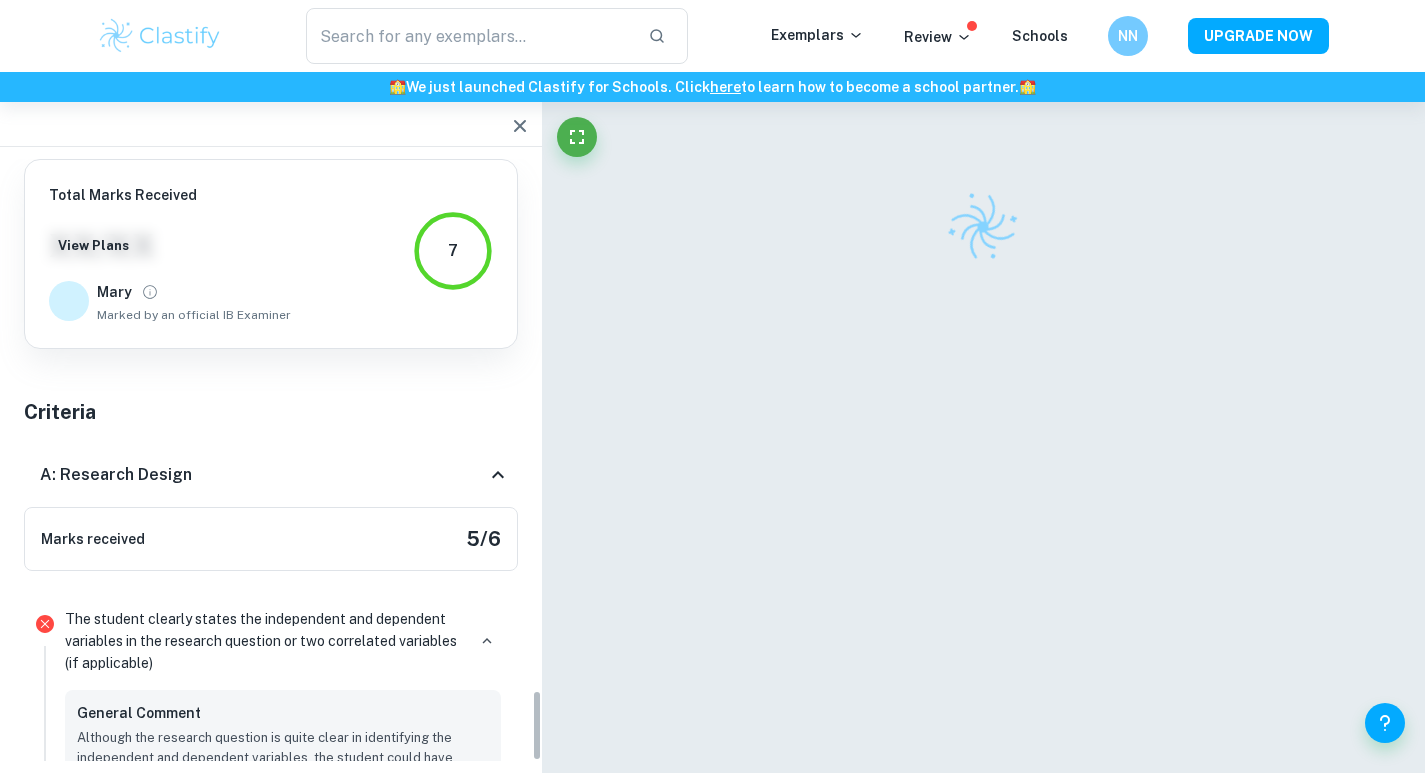 scroll, scrollTop: 102, scrollLeft: 0, axis: vertical 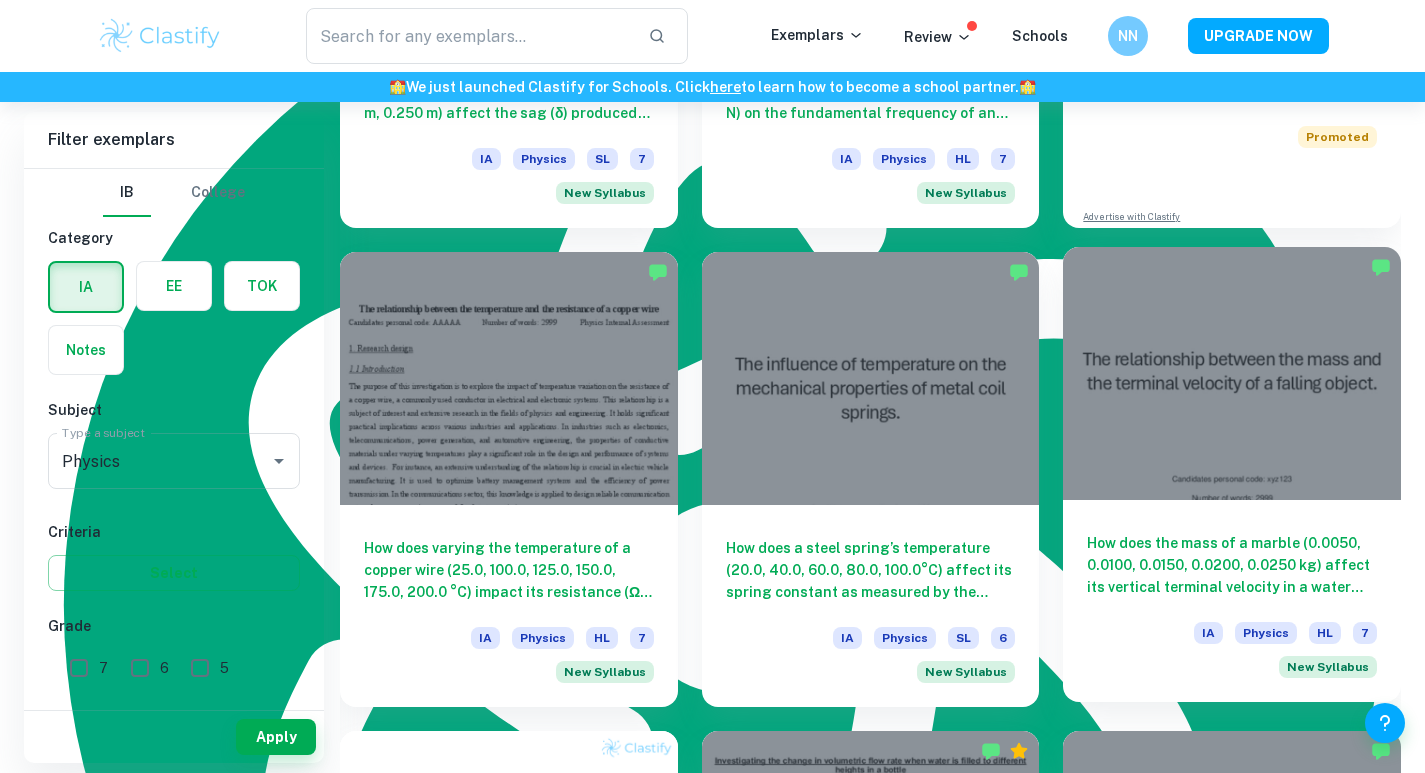 click at bounding box center [1232, 373] 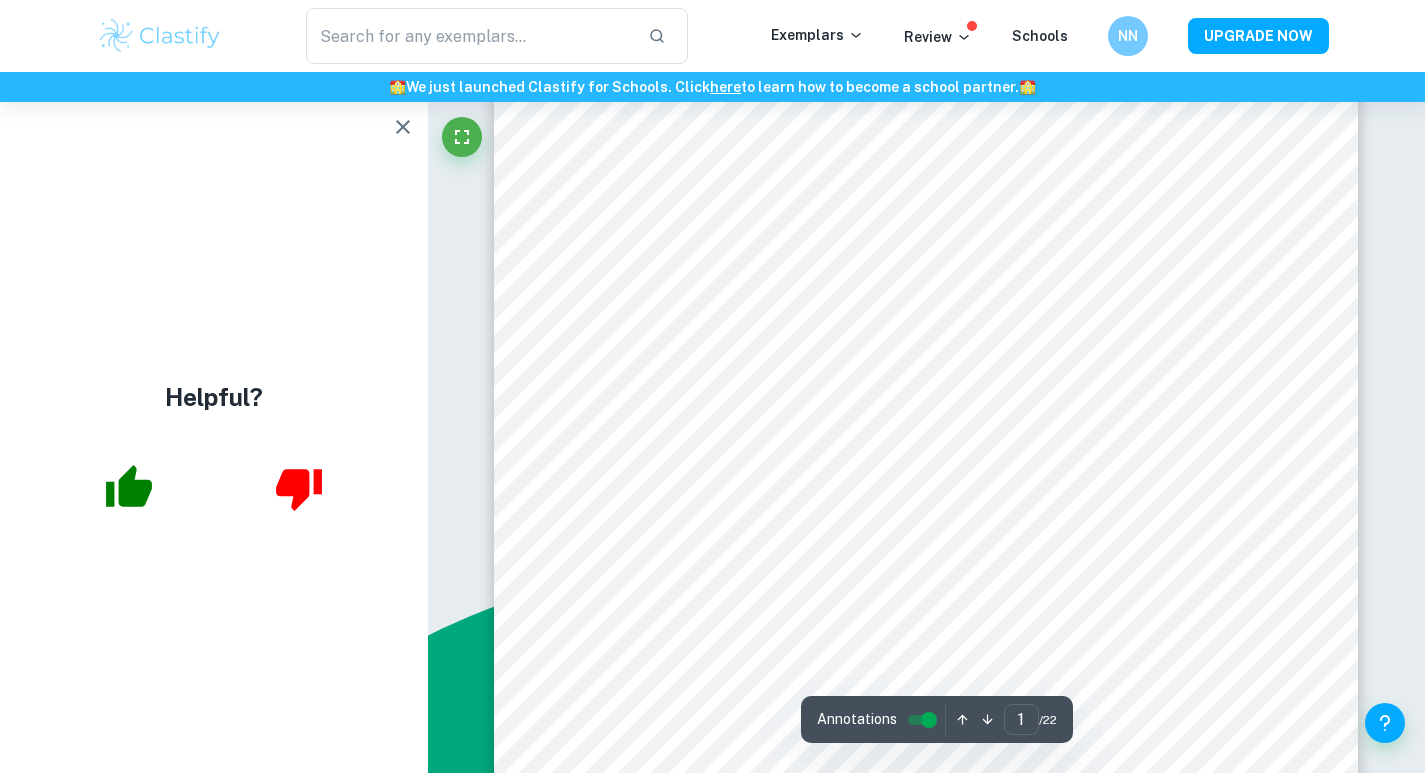 scroll, scrollTop: 467, scrollLeft: 0, axis: vertical 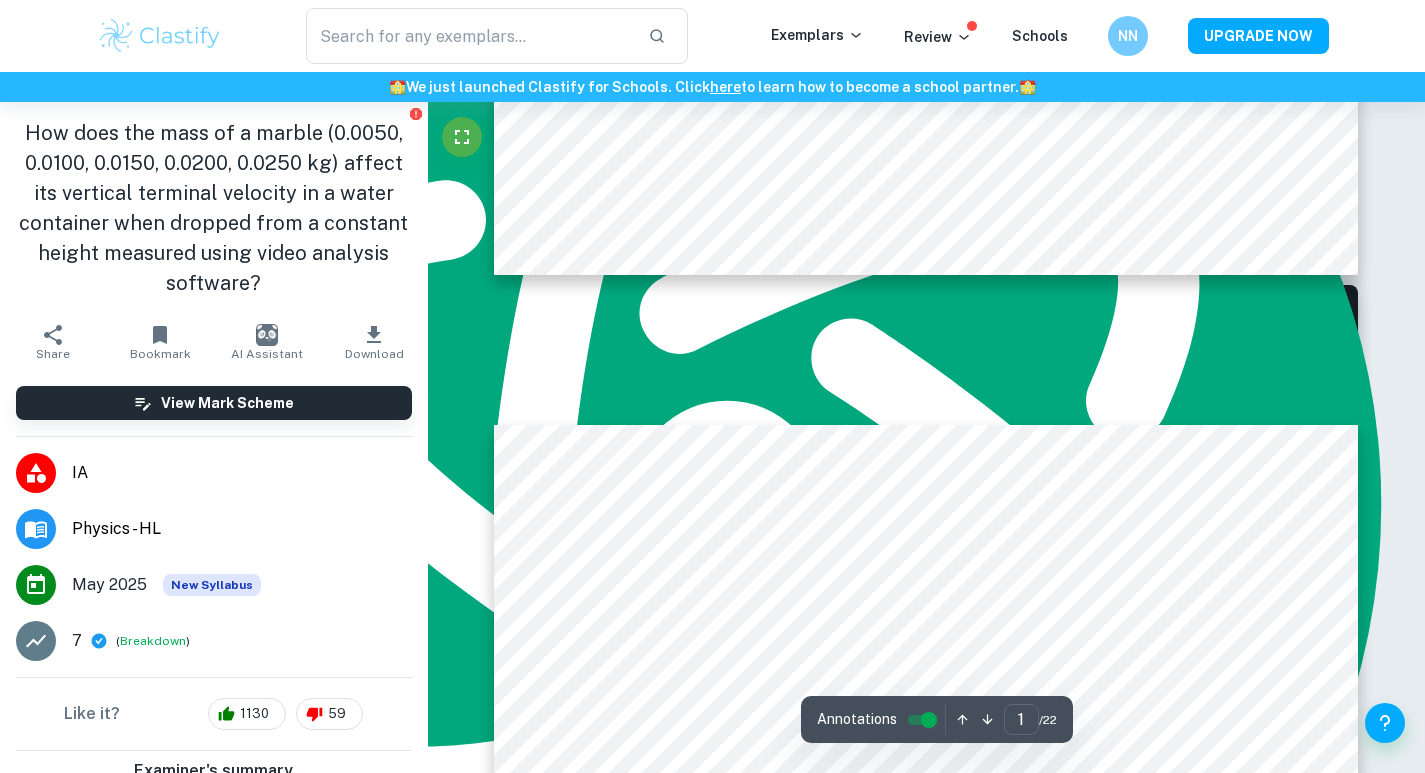 type on "2" 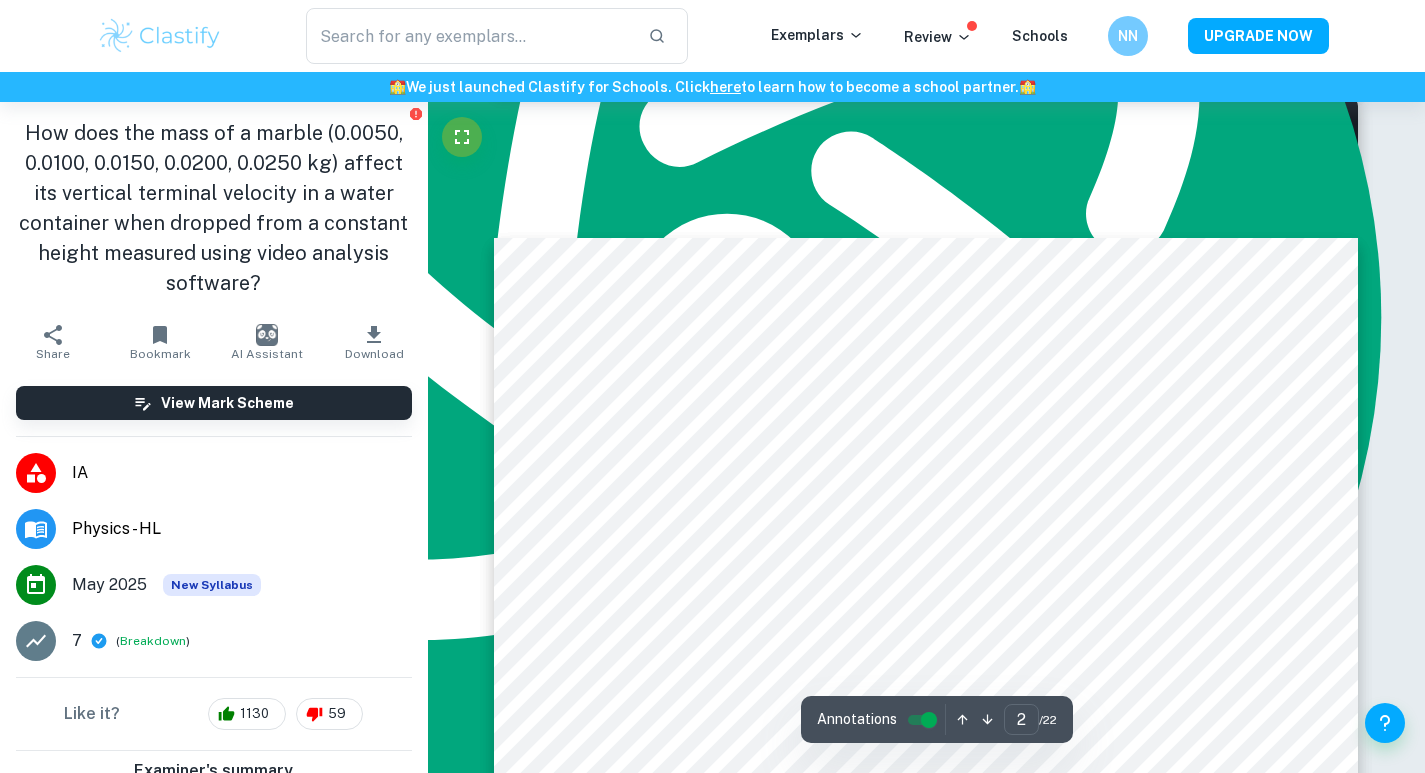 scroll, scrollTop: 1441, scrollLeft: 0, axis: vertical 